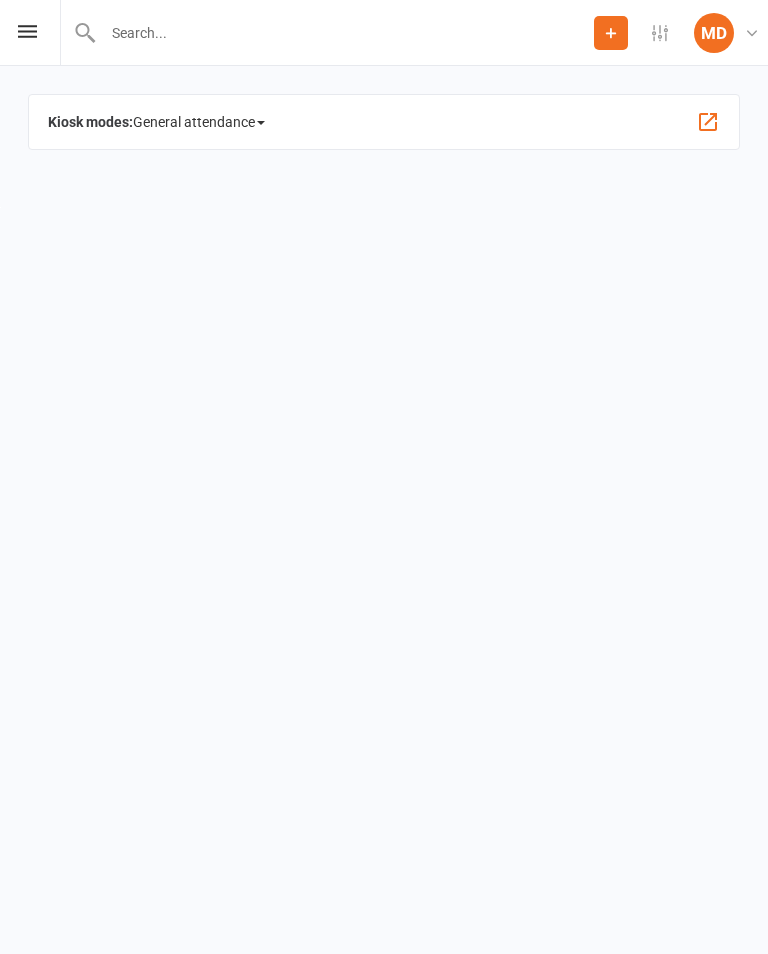 scroll, scrollTop: 0, scrollLeft: 0, axis: both 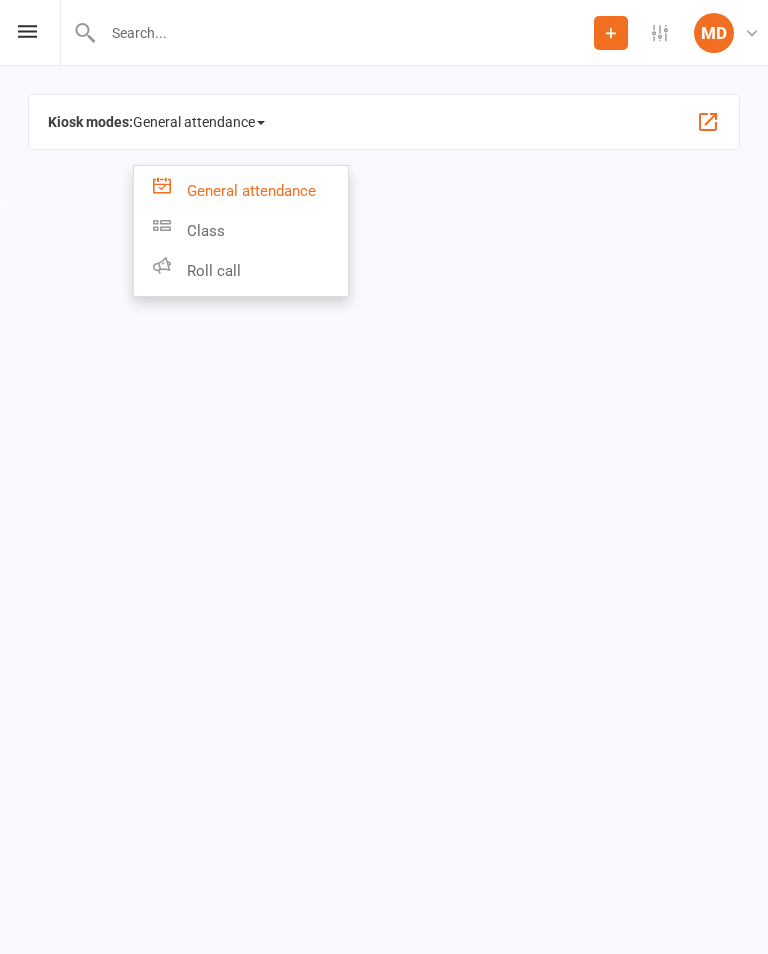 click on "Class" at bounding box center [241, 231] 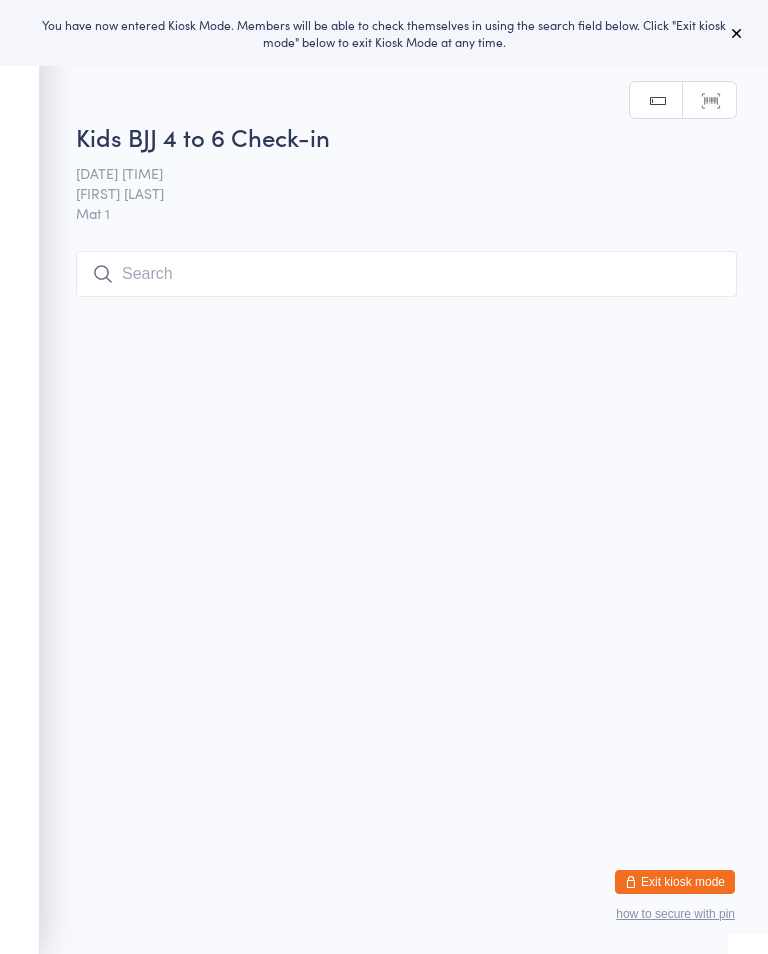 scroll, scrollTop: 0, scrollLeft: 0, axis: both 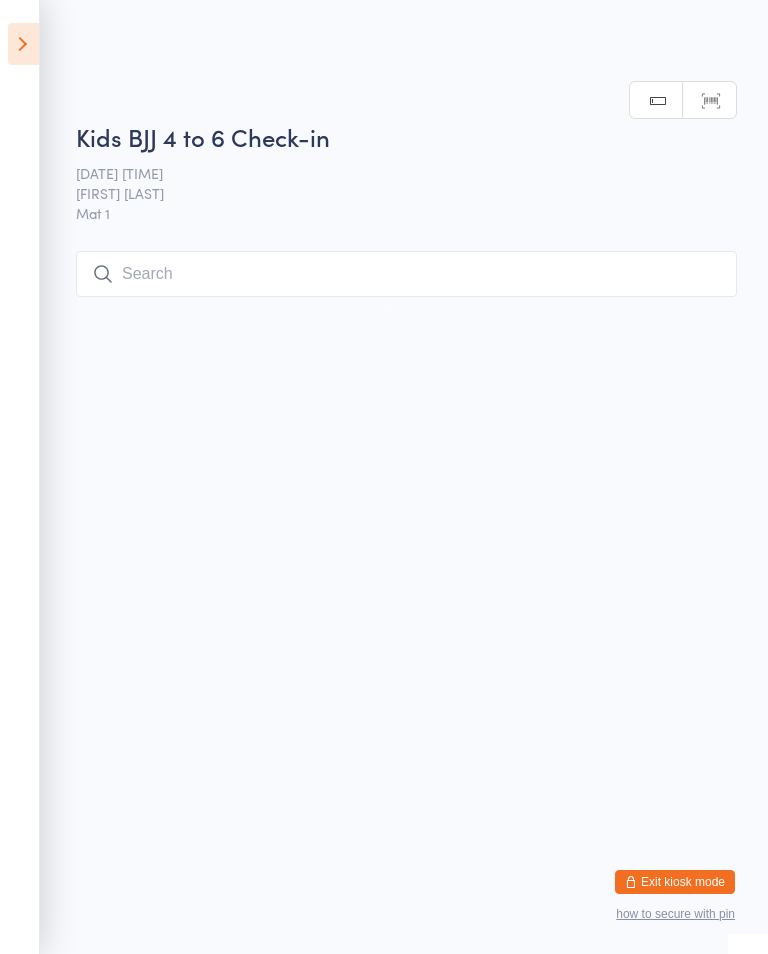 click at bounding box center (406, 274) 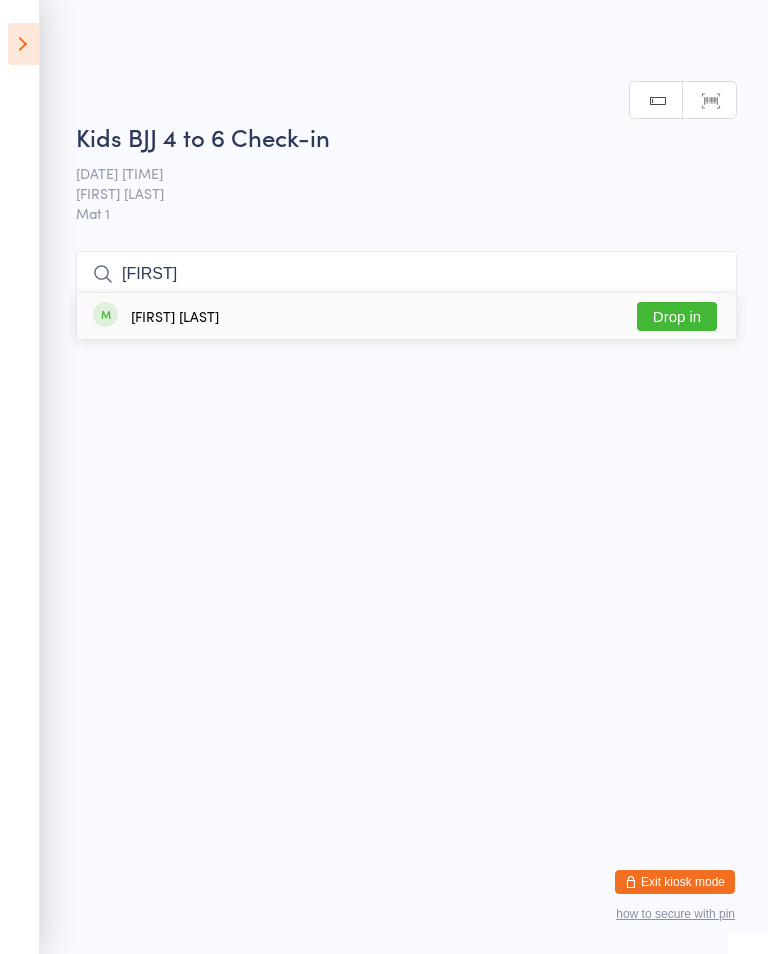 type on "[FIRST]" 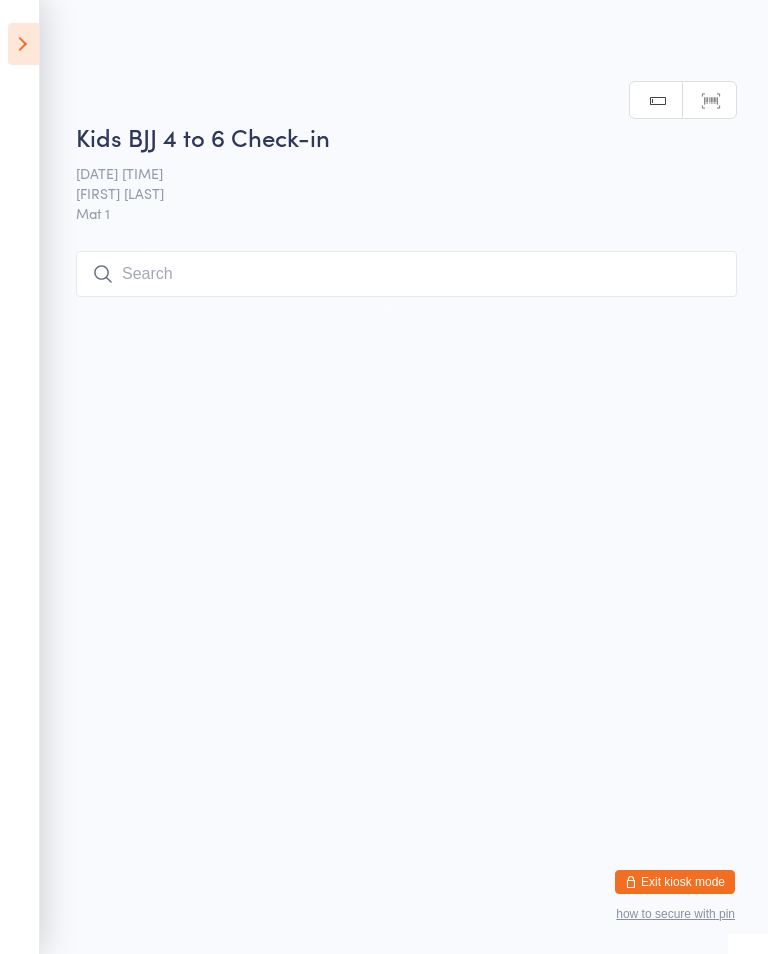 scroll, scrollTop: 0, scrollLeft: 0, axis: both 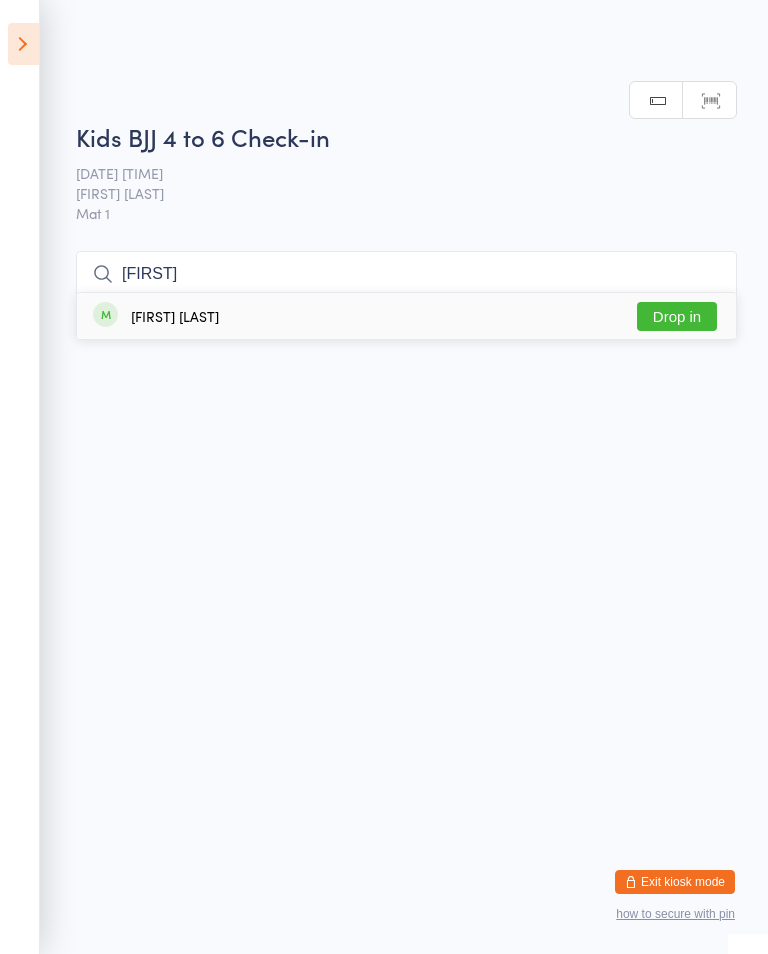 type on "[FIRST]" 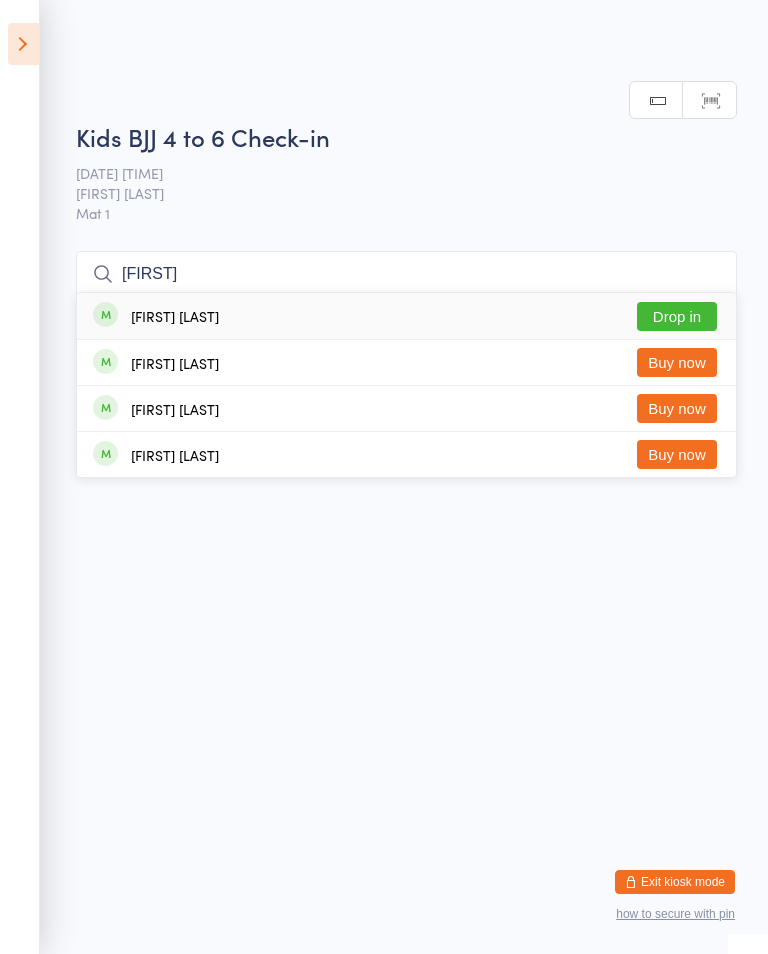 type on "[FIRST]" 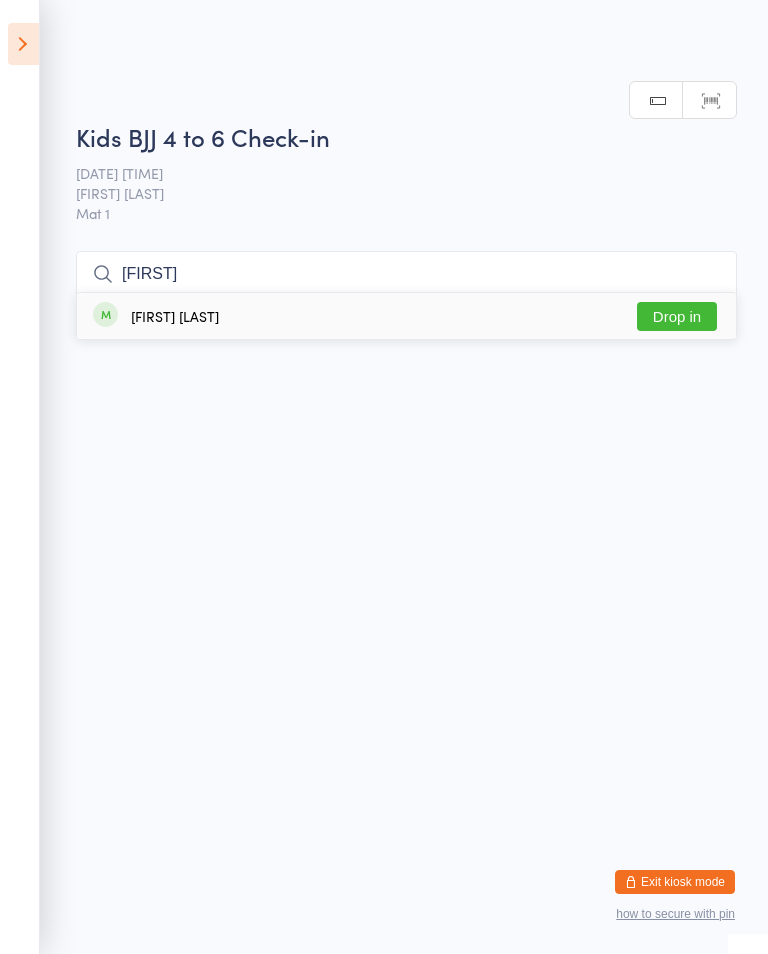 type on "[FIRST]" 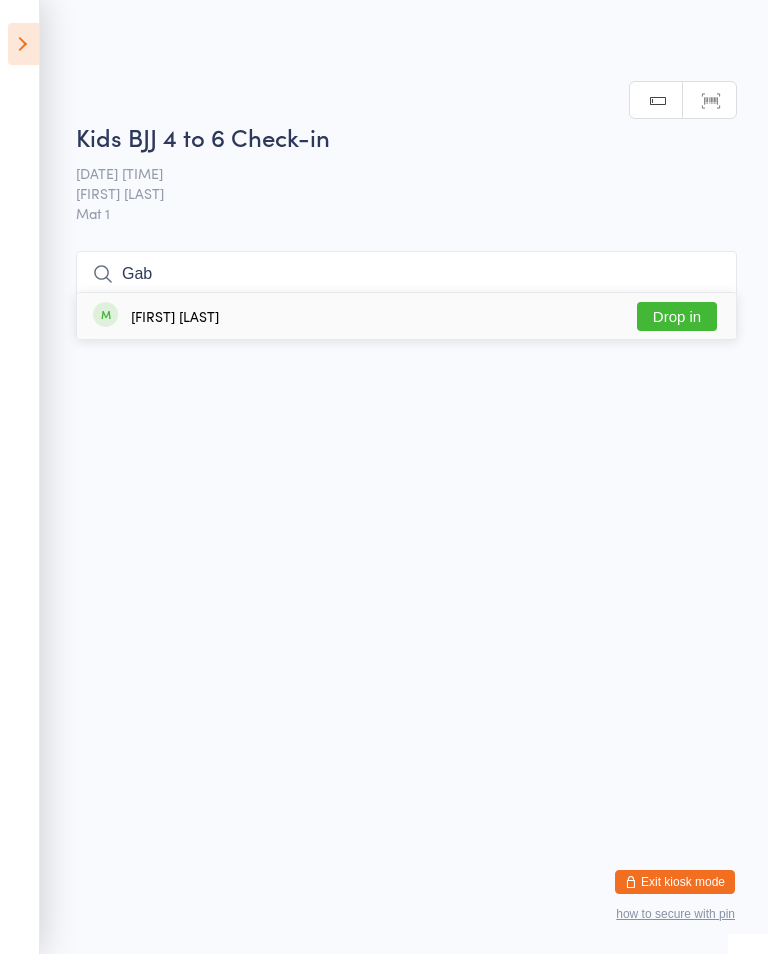 type on "Gab" 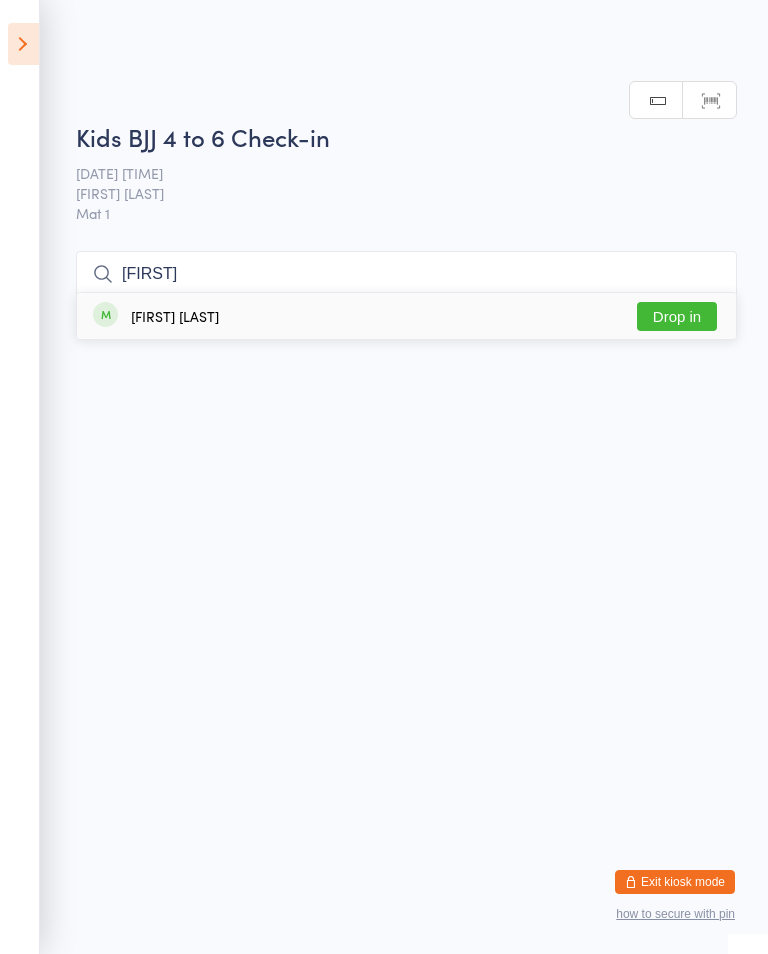 type on "[FIRST]" 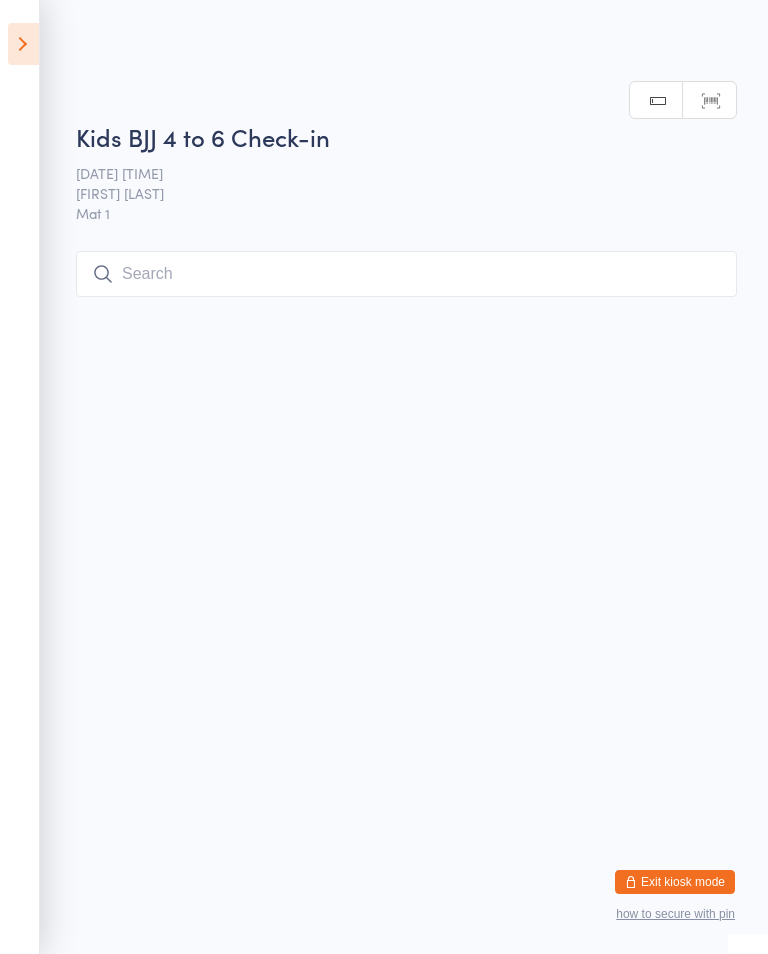 click at bounding box center [23, 44] 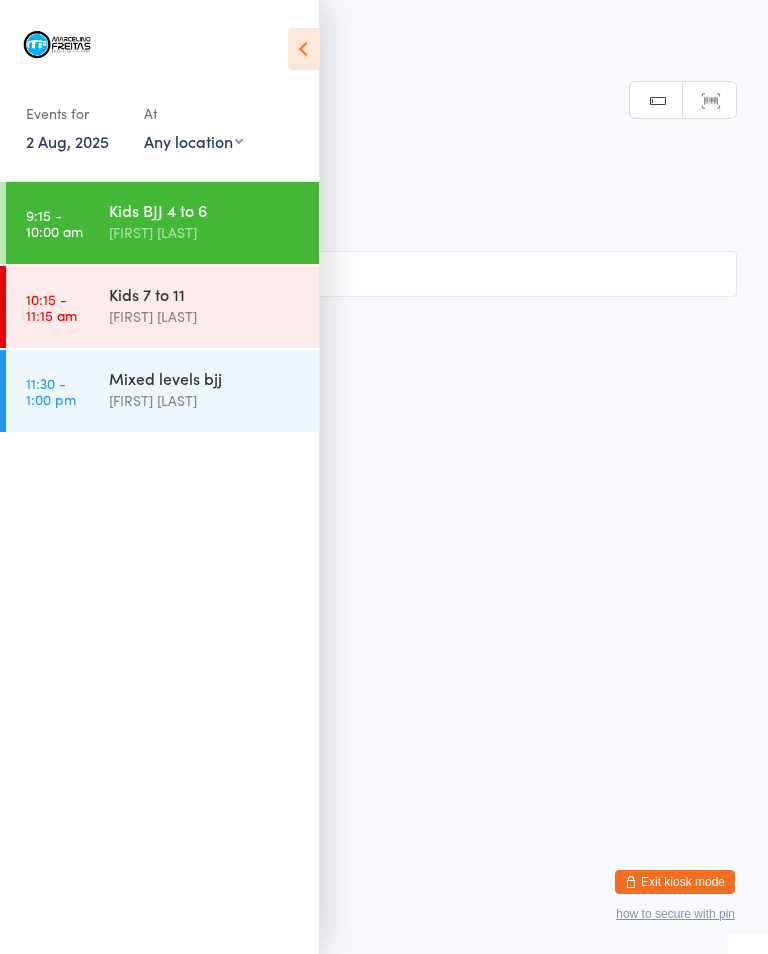 click on "[TIME] - [TIME] Kids 7 to 11 [FIRST] [LAST]" at bounding box center [162, 307] 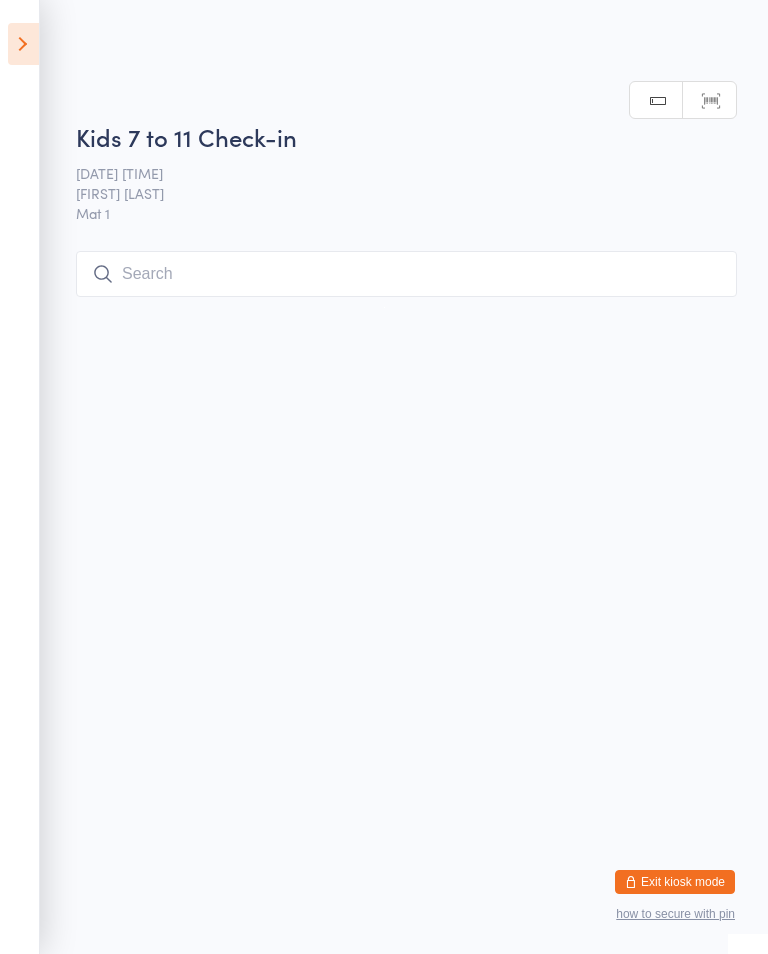 click at bounding box center (406, 274) 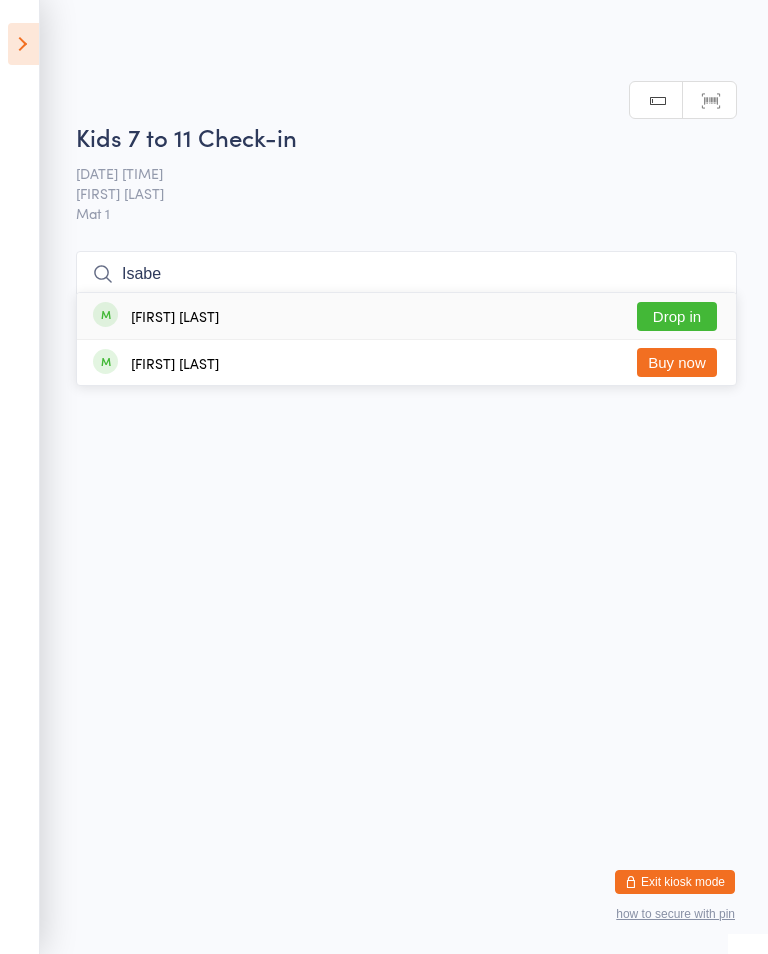 type on "Isabe" 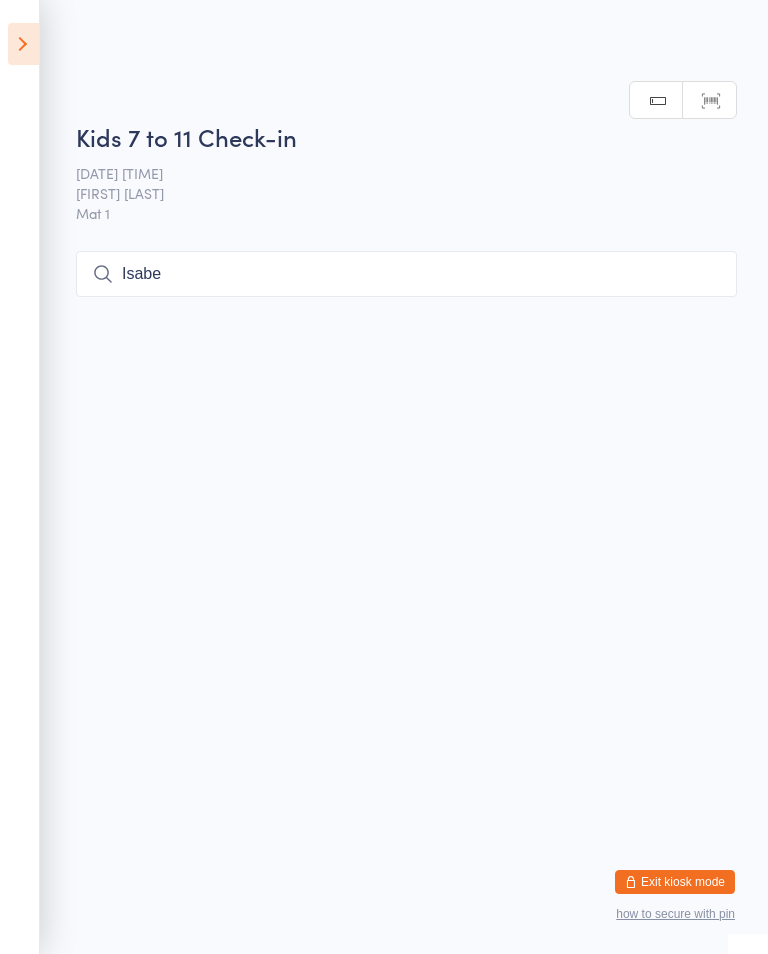 type 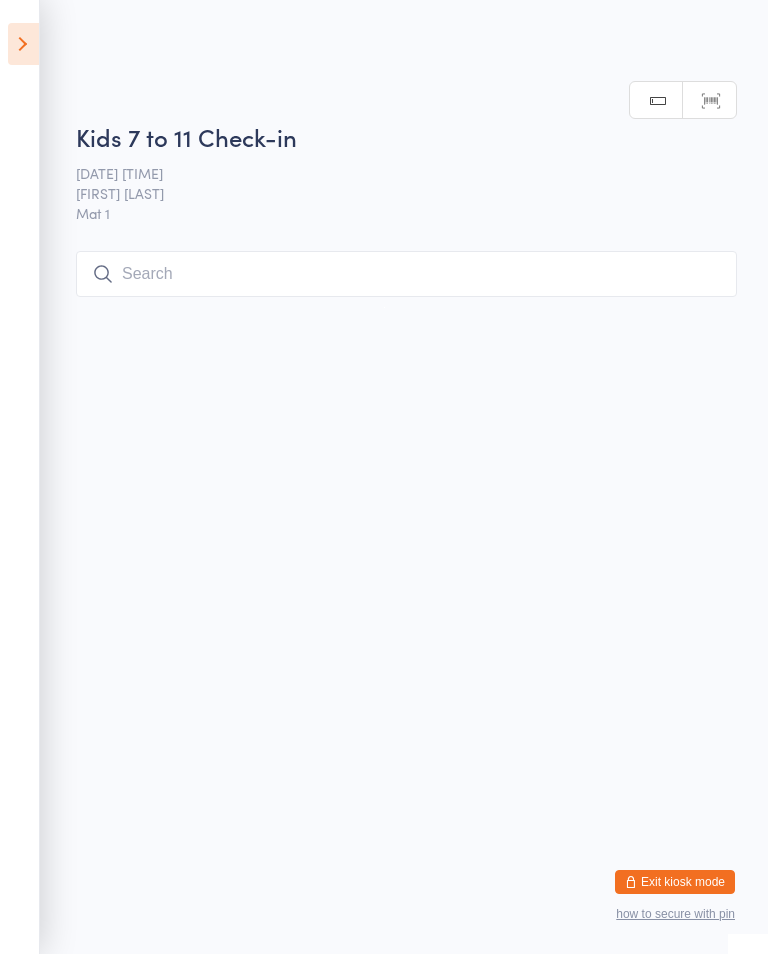 scroll, scrollTop: 0, scrollLeft: 0, axis: both 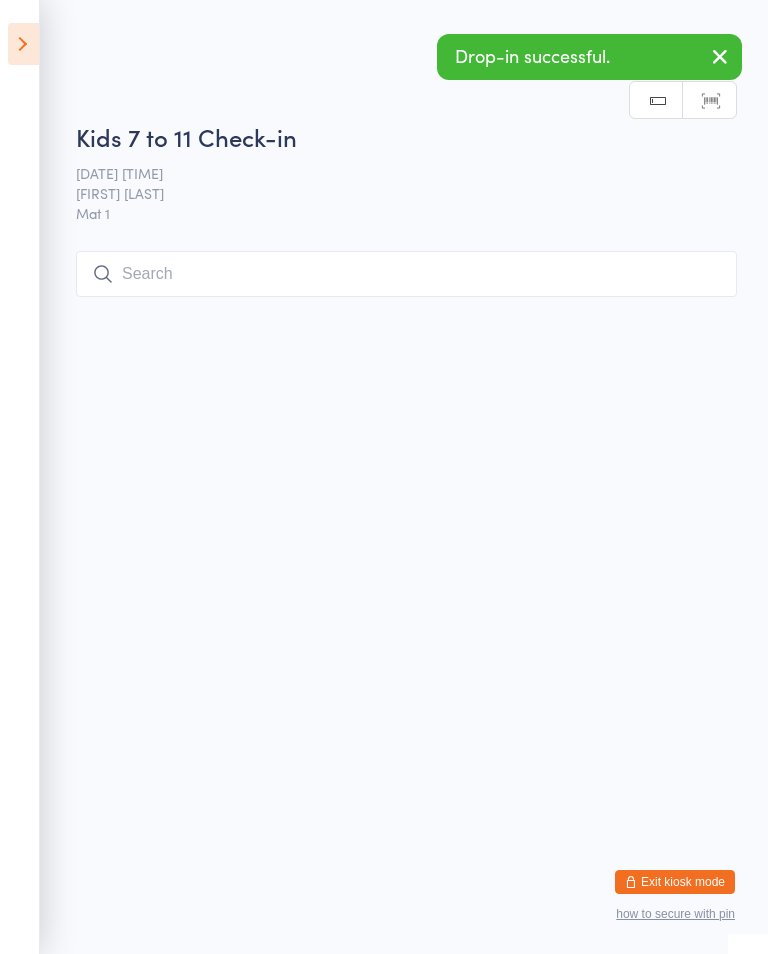 click at bounding box center (23, 44) 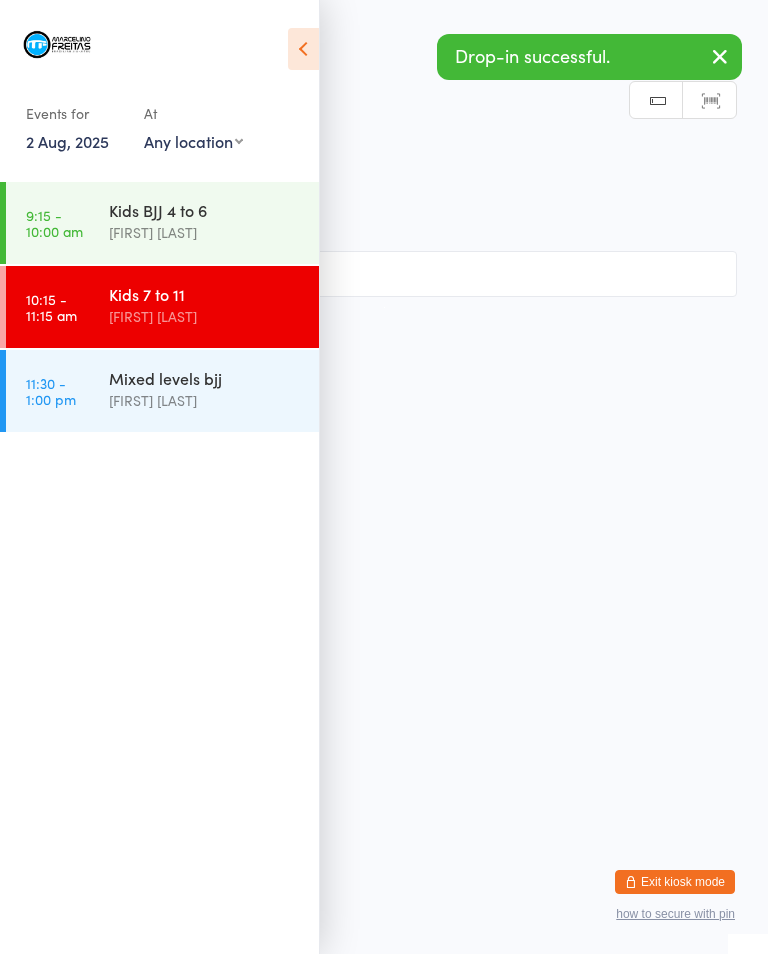 click on "Kids BJJ 4 to 6 [FIRST] [LAST]" at bounding box center (214, 221) 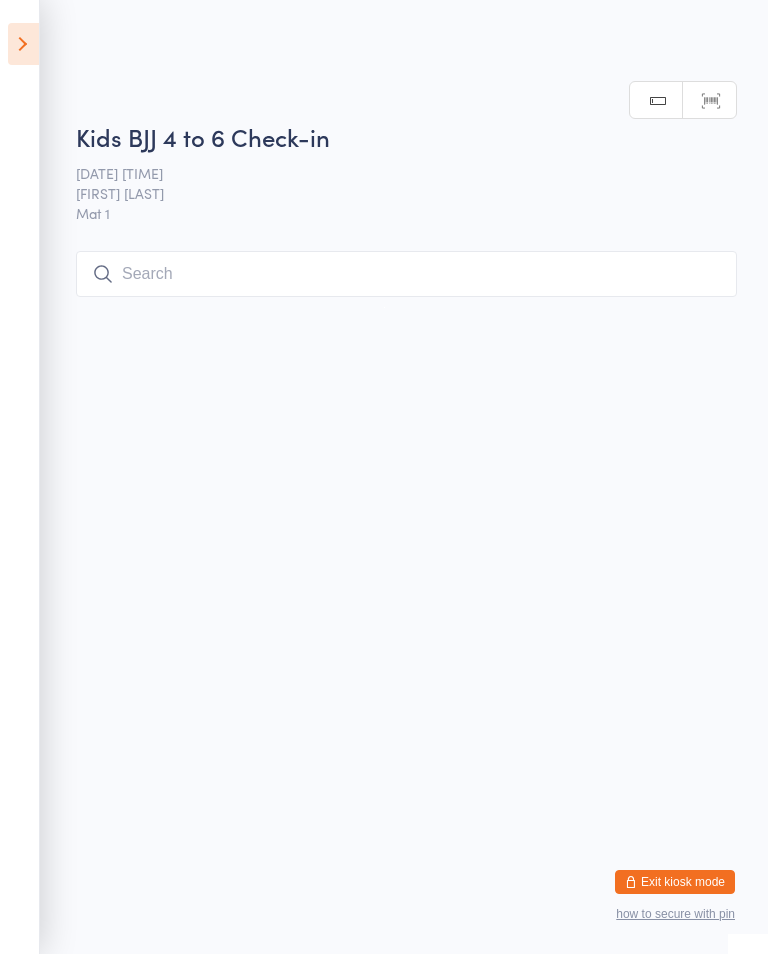 click at bounding box center (406, 274) 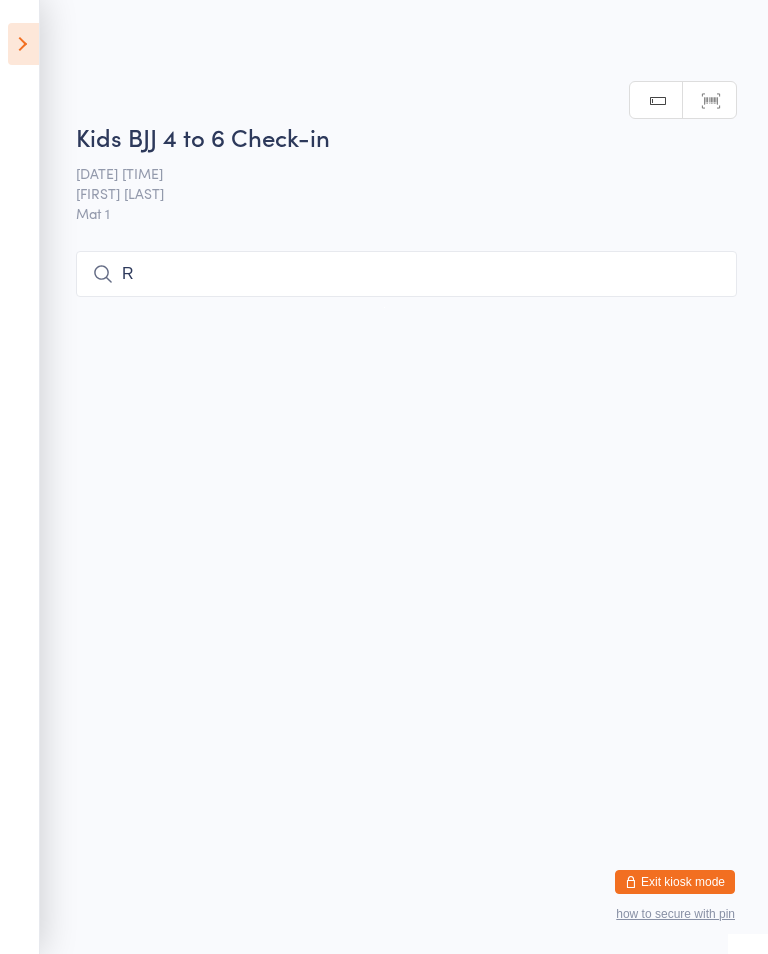 scroll, scrollTop: 224, scrollLeft: 0, axis: vertical 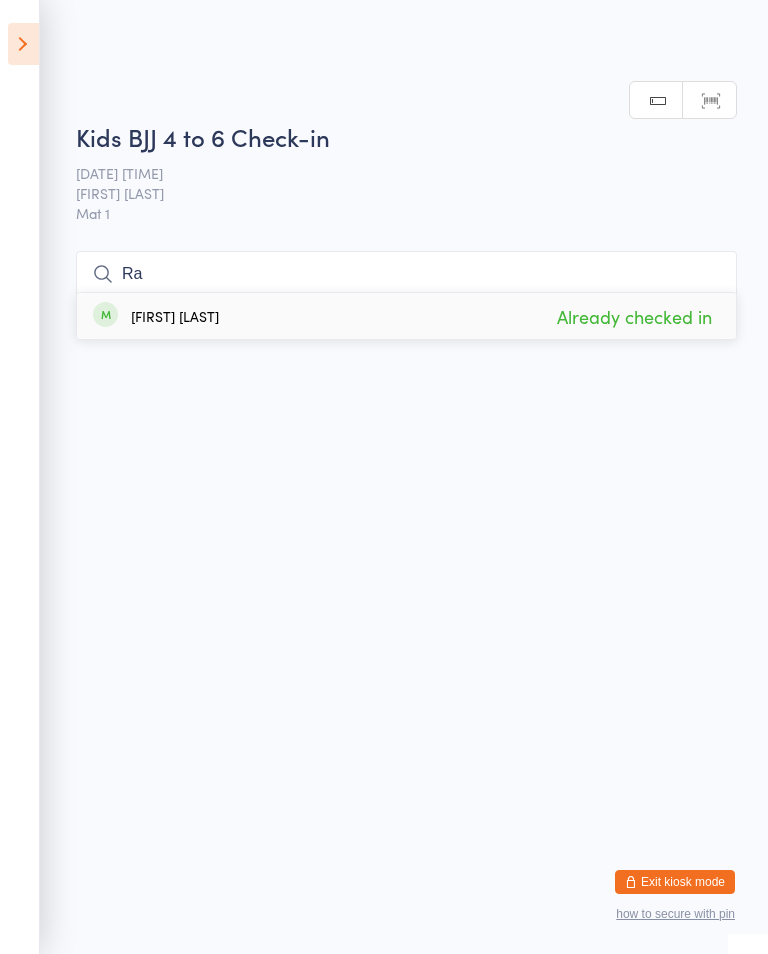 type on "R" 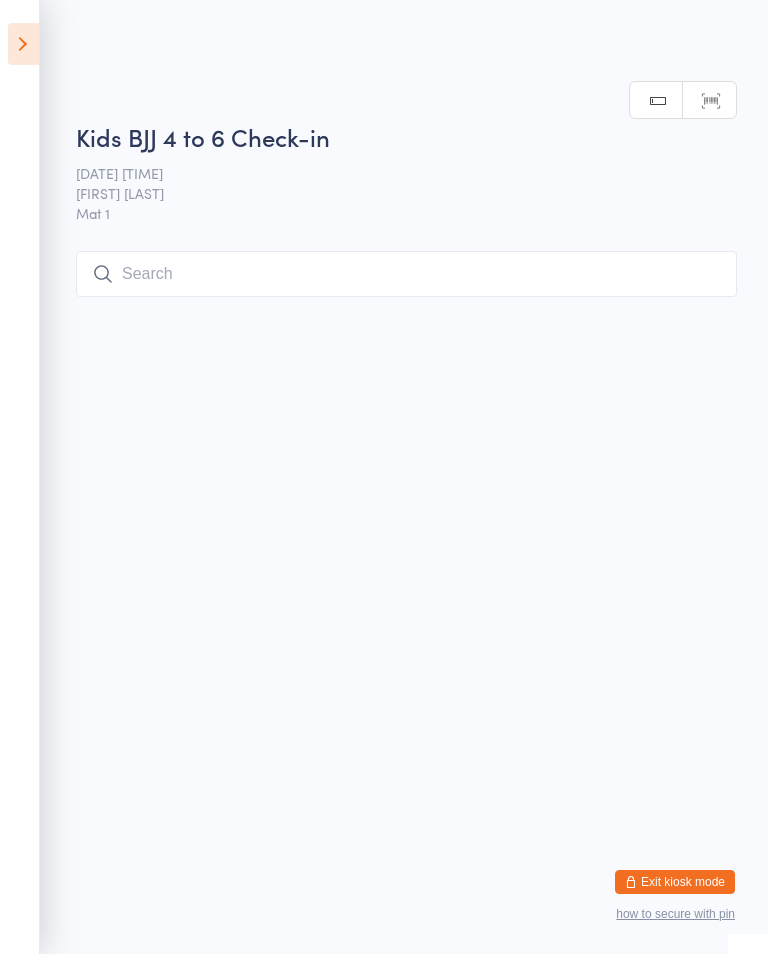 click at bounding box center (406, 274) 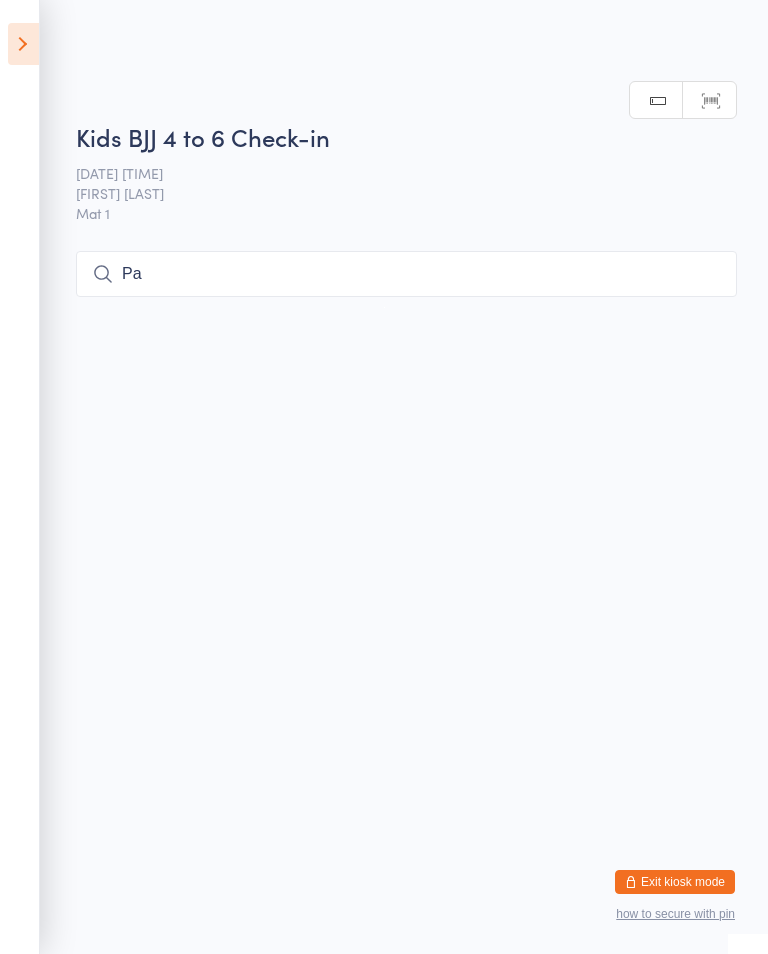 type on "P" 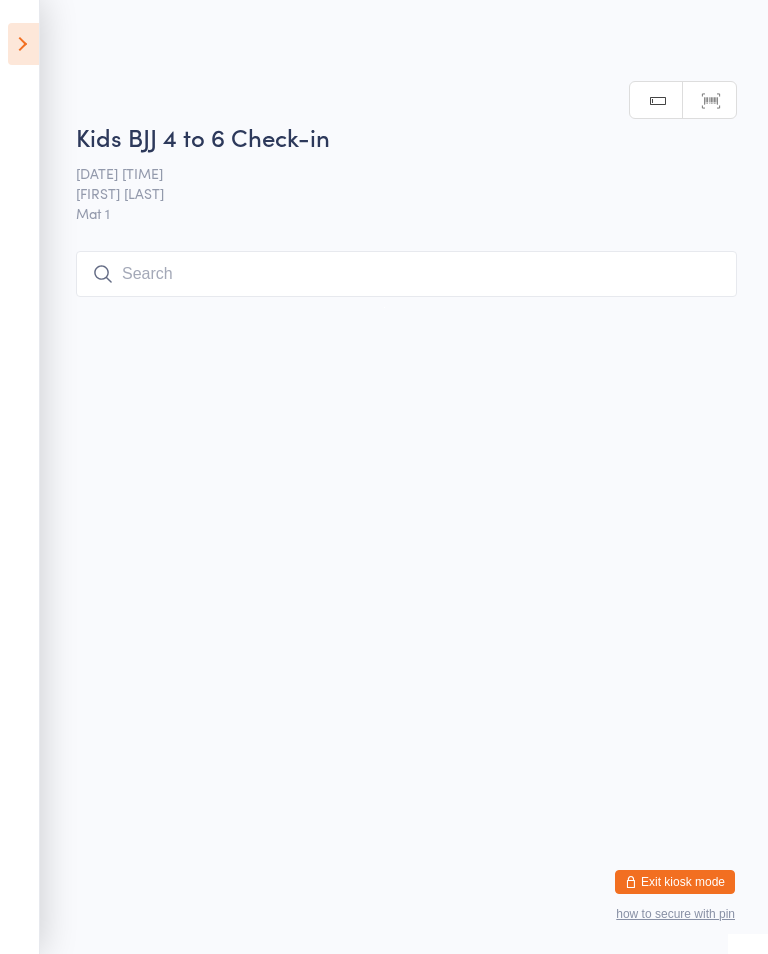 scroll, scrollTop: 0, scrollLeft: 0, axis: both 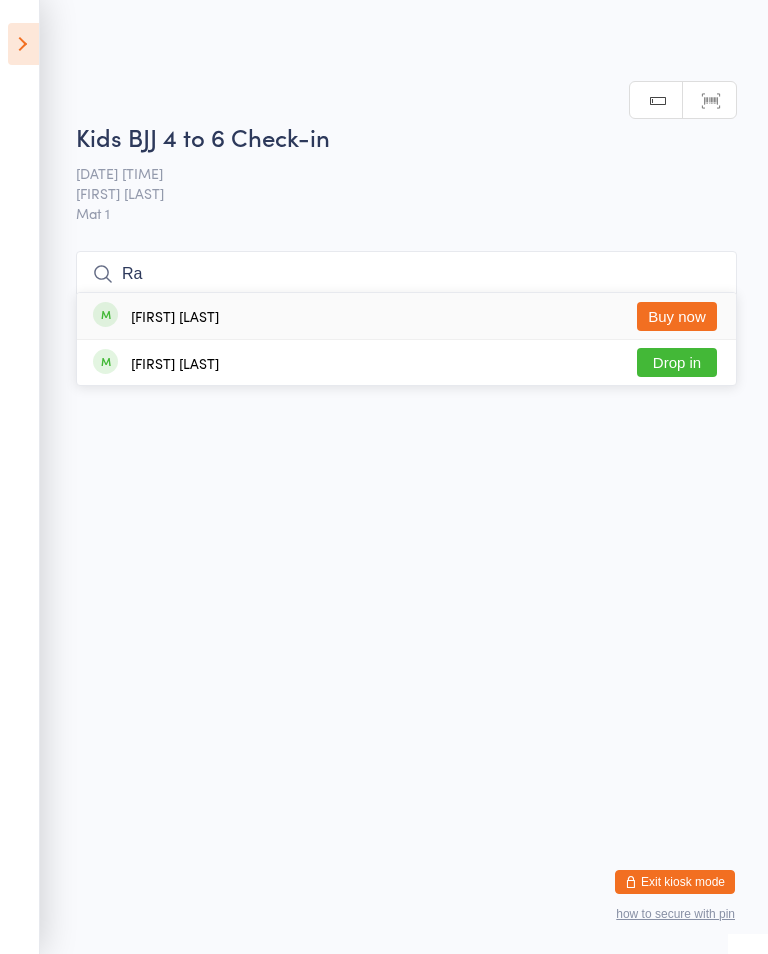 type on "R" 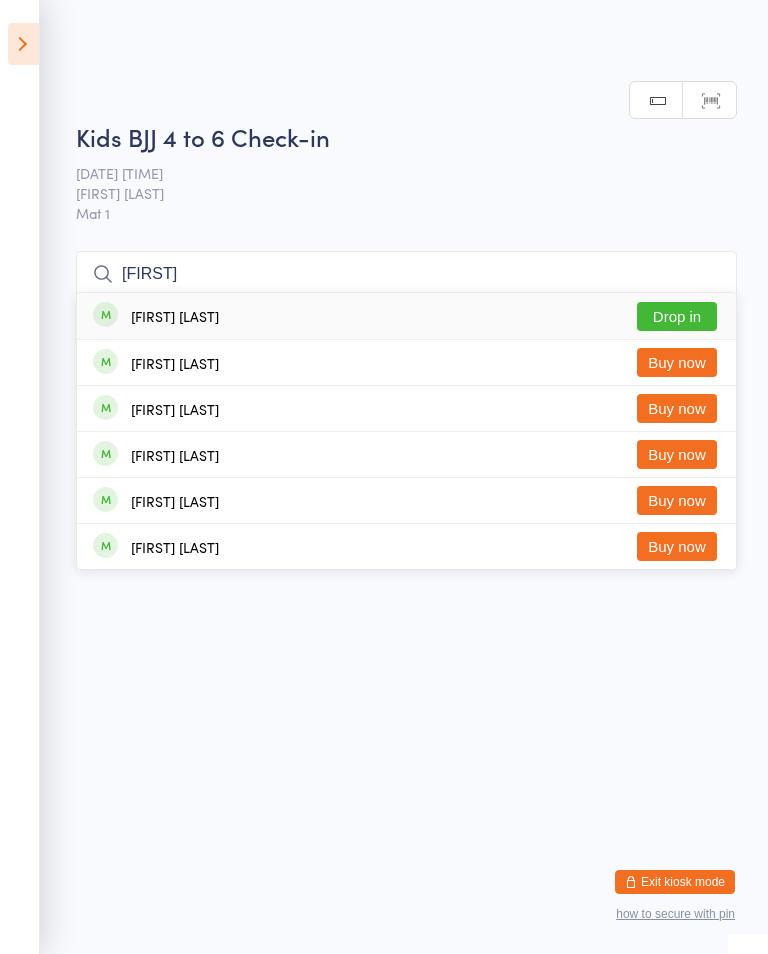 type on "[FIRST]" 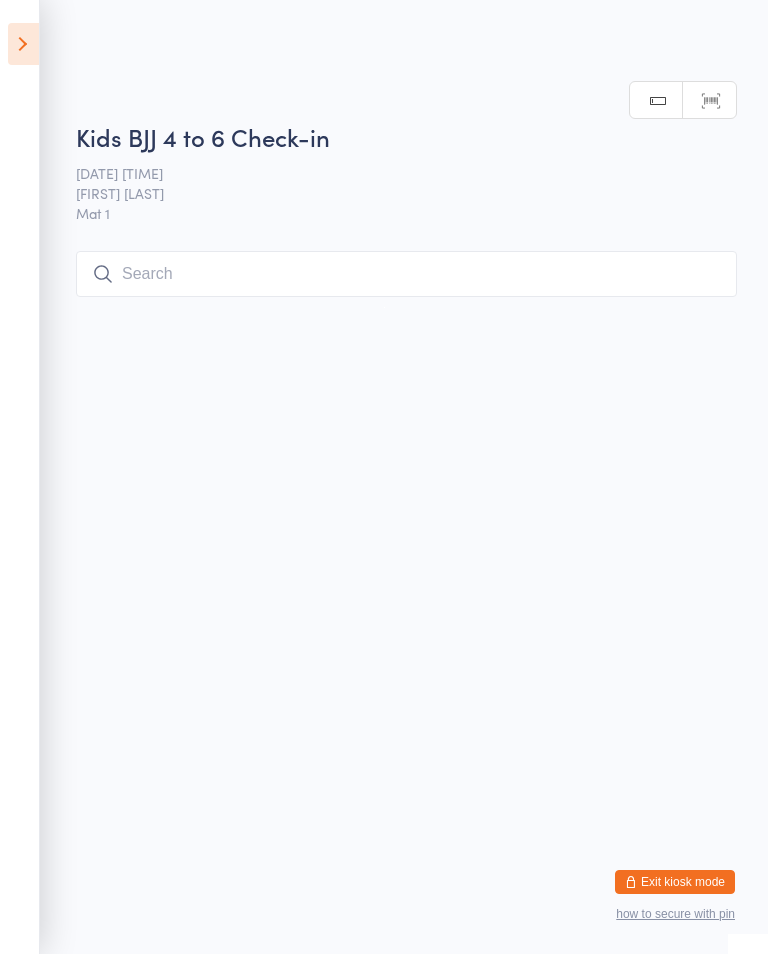 scroll, scrollTop: 0, scrollLeft: 0, axis: both 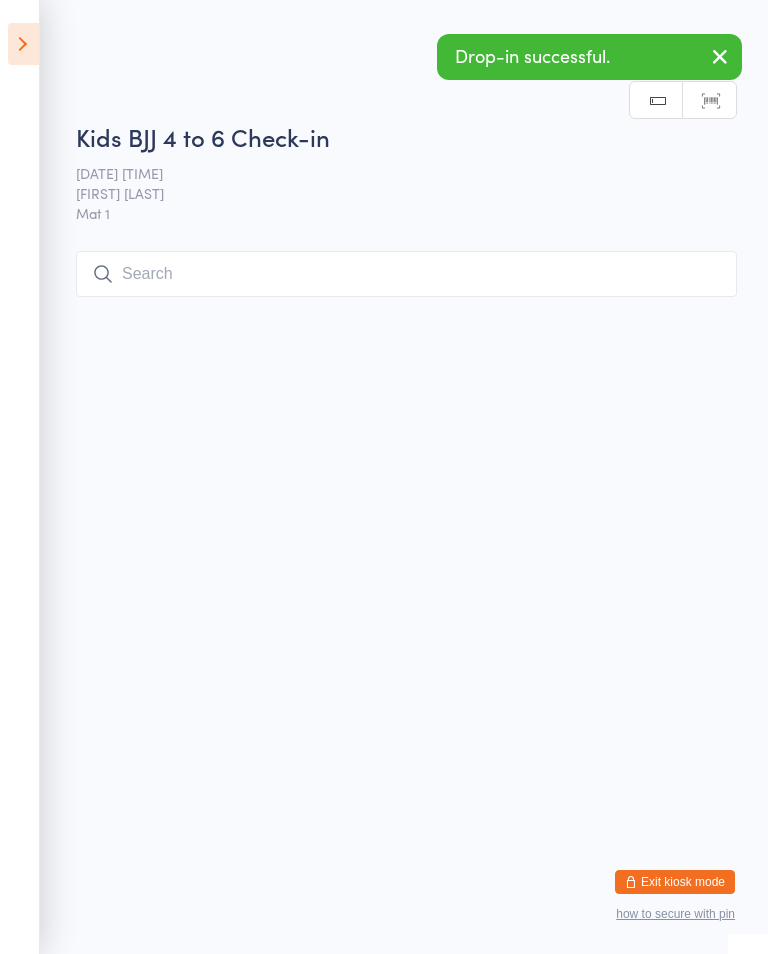 click at bounding box center [406, 274] 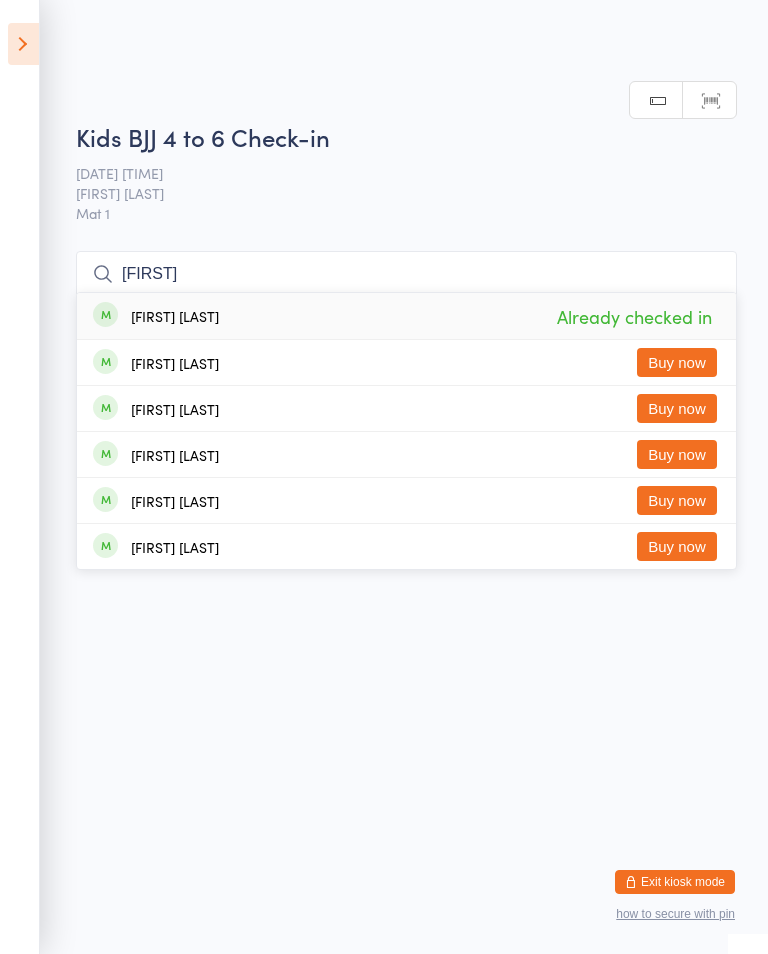 type on "[FIRST]" 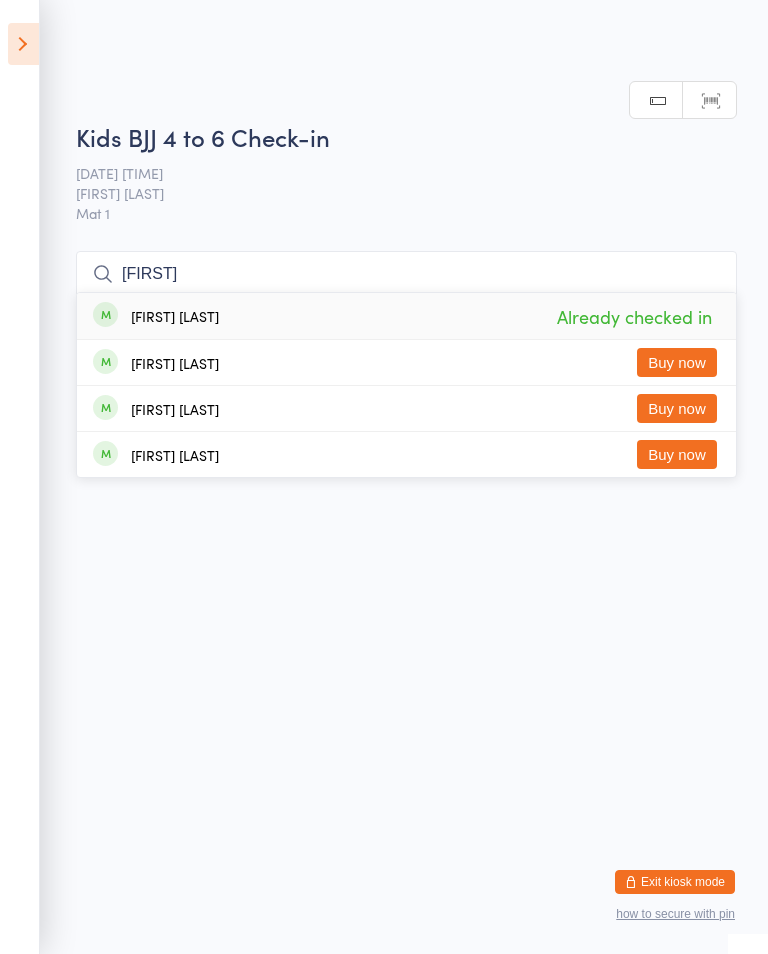 type 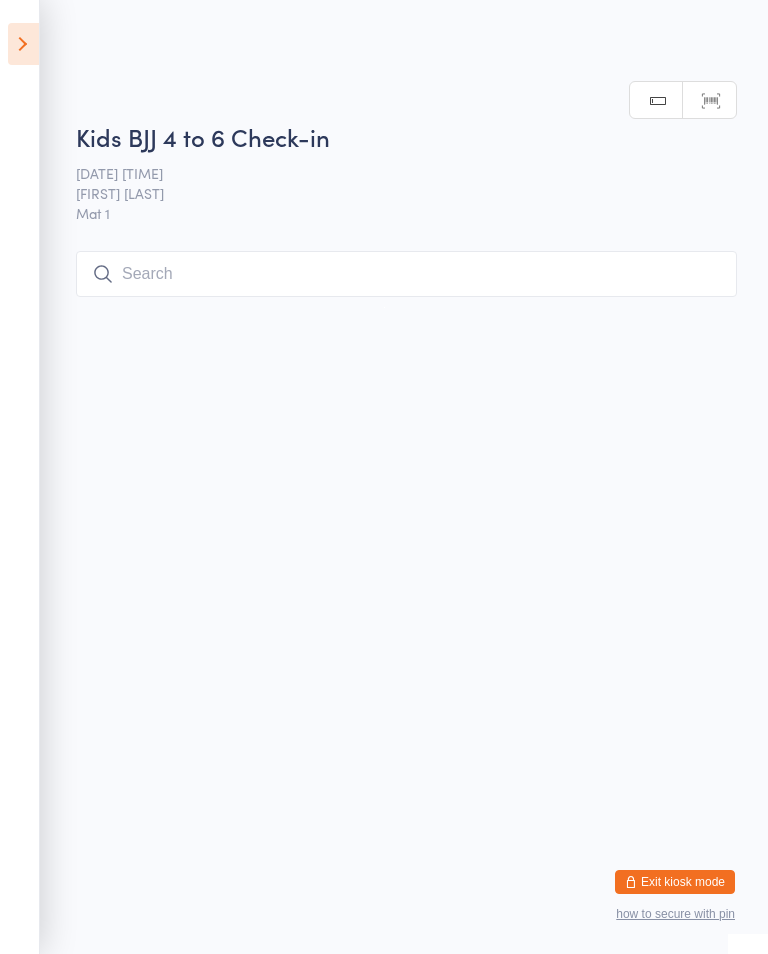 click on "You have now entered Kiosk Mode. Members will be able to check themselves in using the search field below. Click "Exit kiosk mode" below to exit Kiosk Mode at any time. Drop-in successful. Events for 2 Aug, 2025 2 Aug, 2025
August 2025
Sun Mon Tue Wed Thu Fri Sat
31
27
28
29
30
31
01
02
32
03
04
05
06
07
08
09
33
10
11
12
13
14
15
16
34
17
18
19
20
21
22" at bounding box center (384, 477) 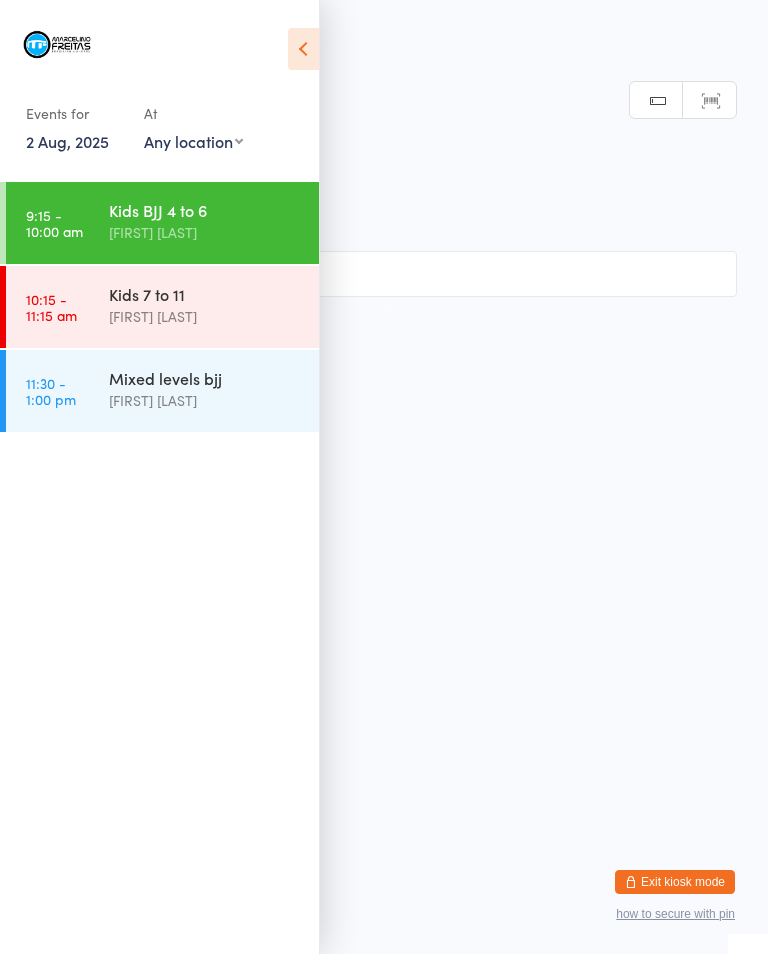 click at bounding box center [57, 46] 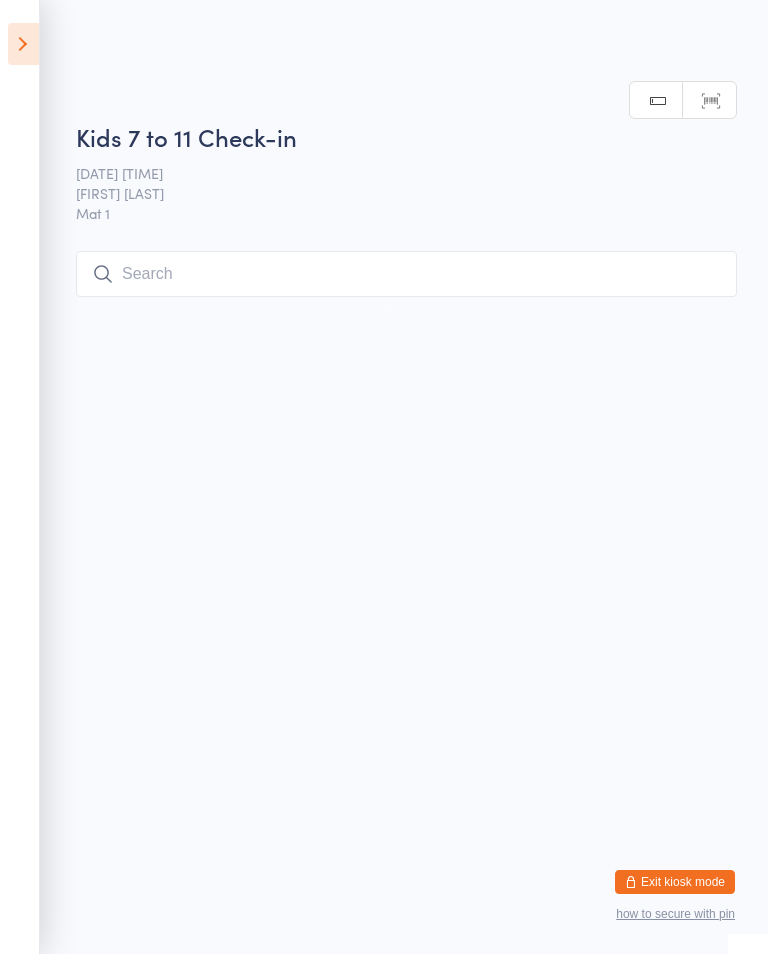 click at bounding box center [406, 274] 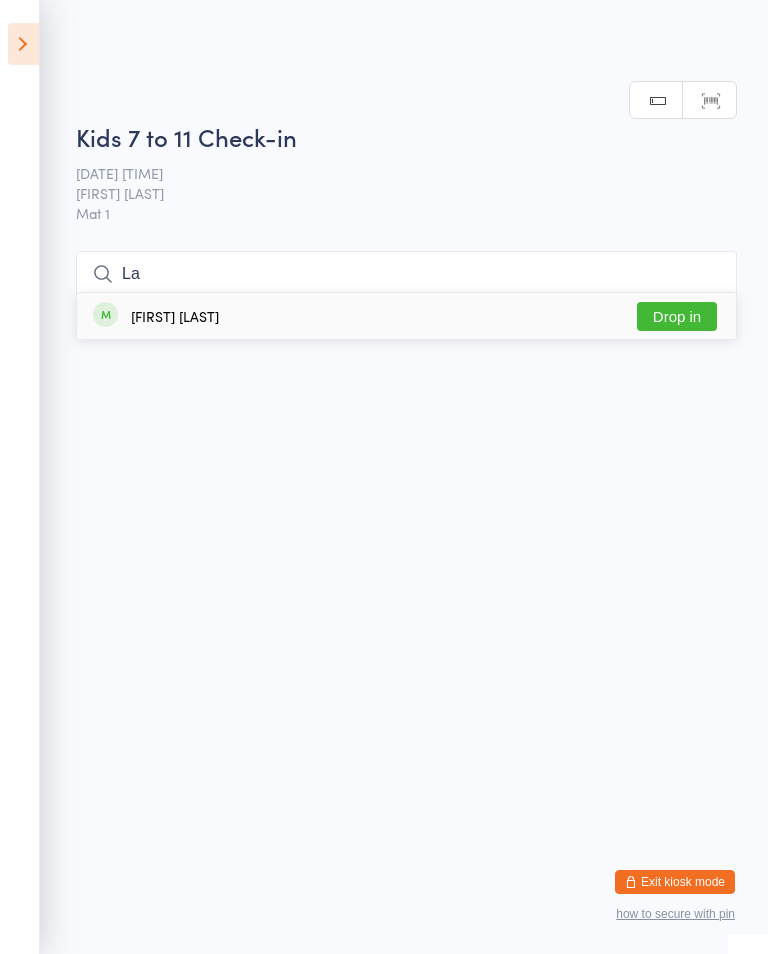 type on "L" 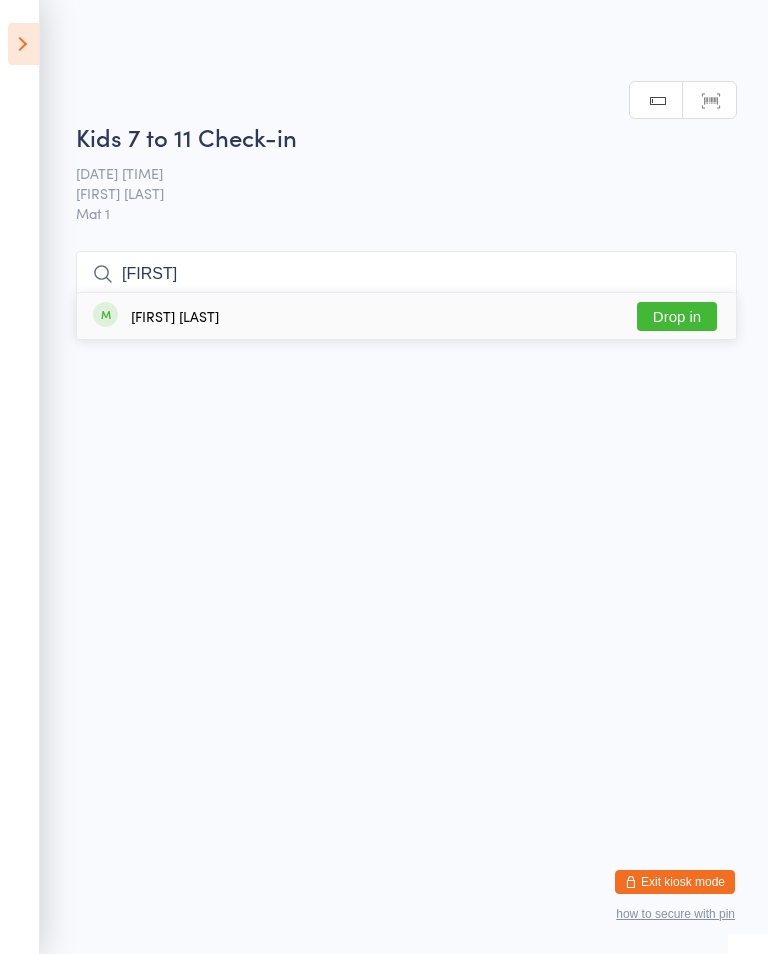 type on "[FIRST]" 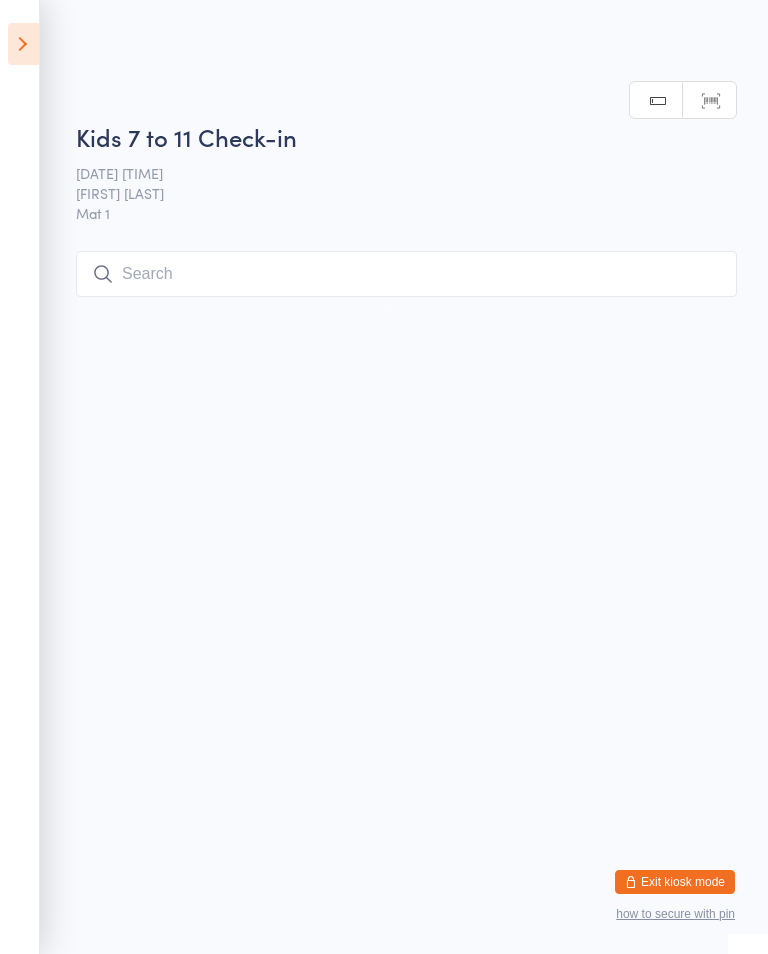 scroll, scrollTop: 0, scrollLeft: 0, axis: both 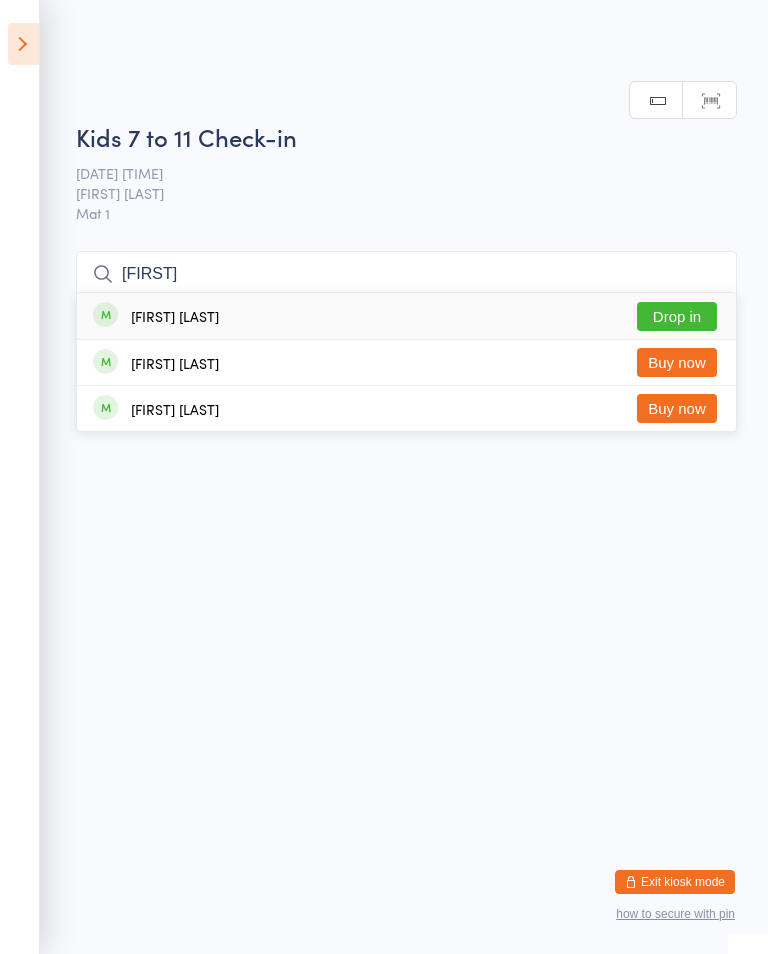 type on "[FIRST]" 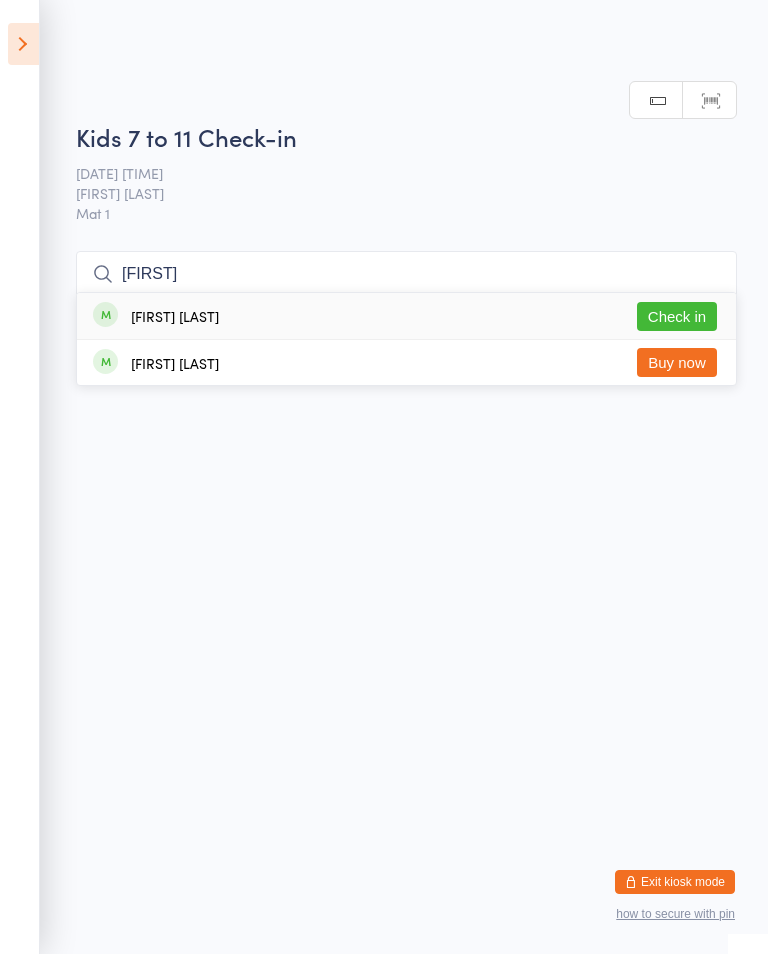 type on "[FIRST]" 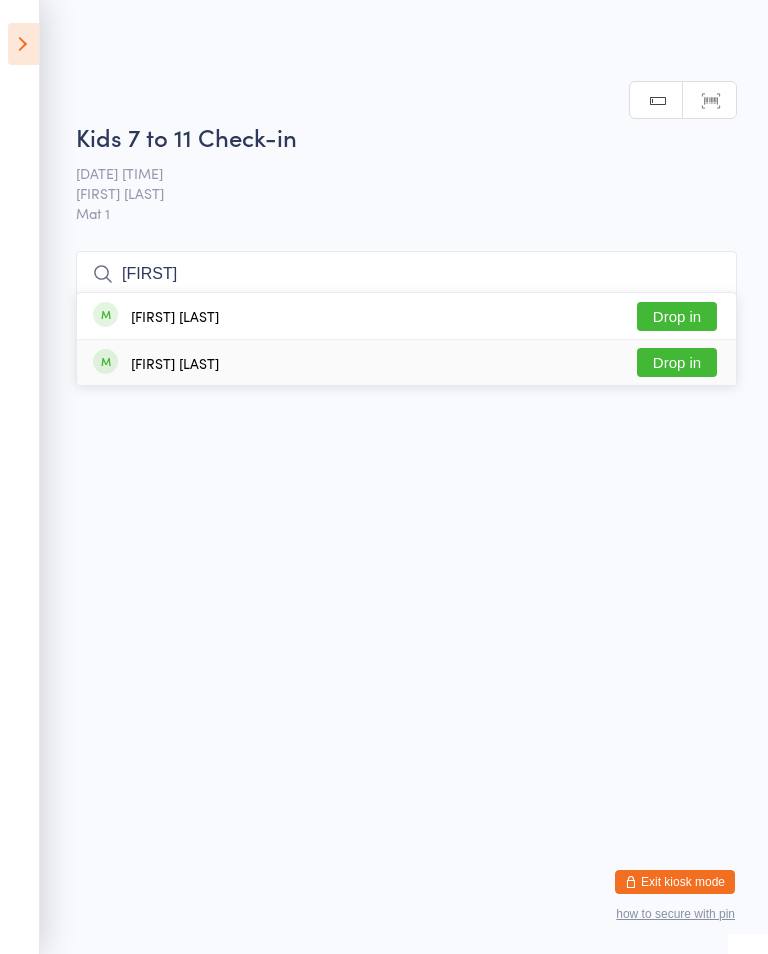 type on "[FIRST]" 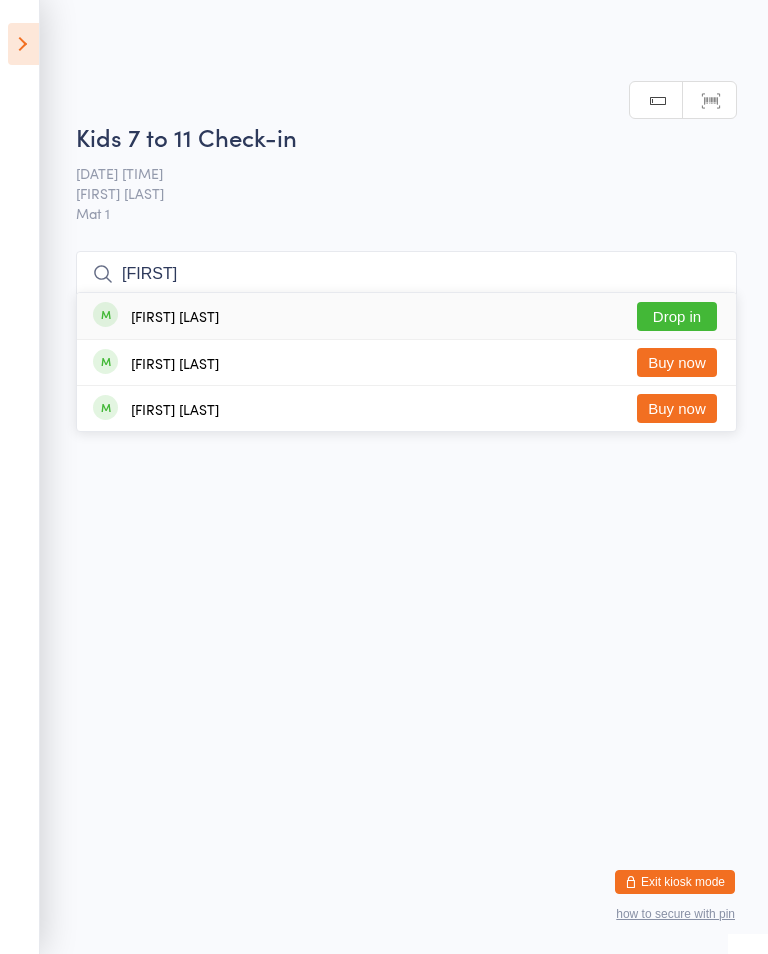 type on "[FIRST]" 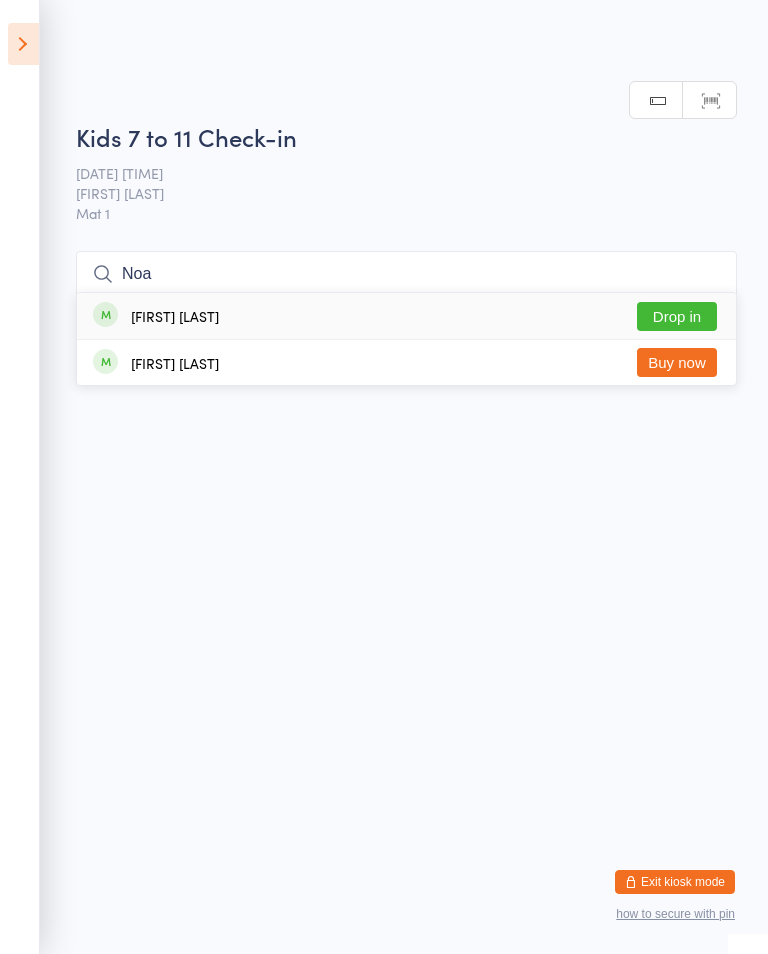 type on "Noa" 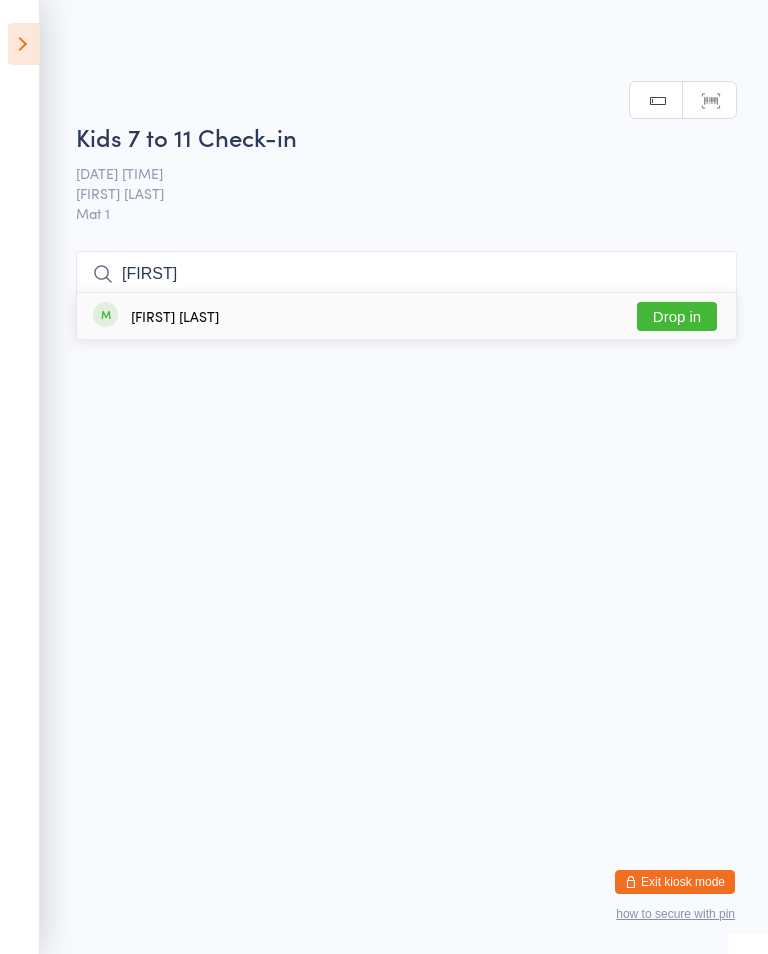 type on "[FIRST]" 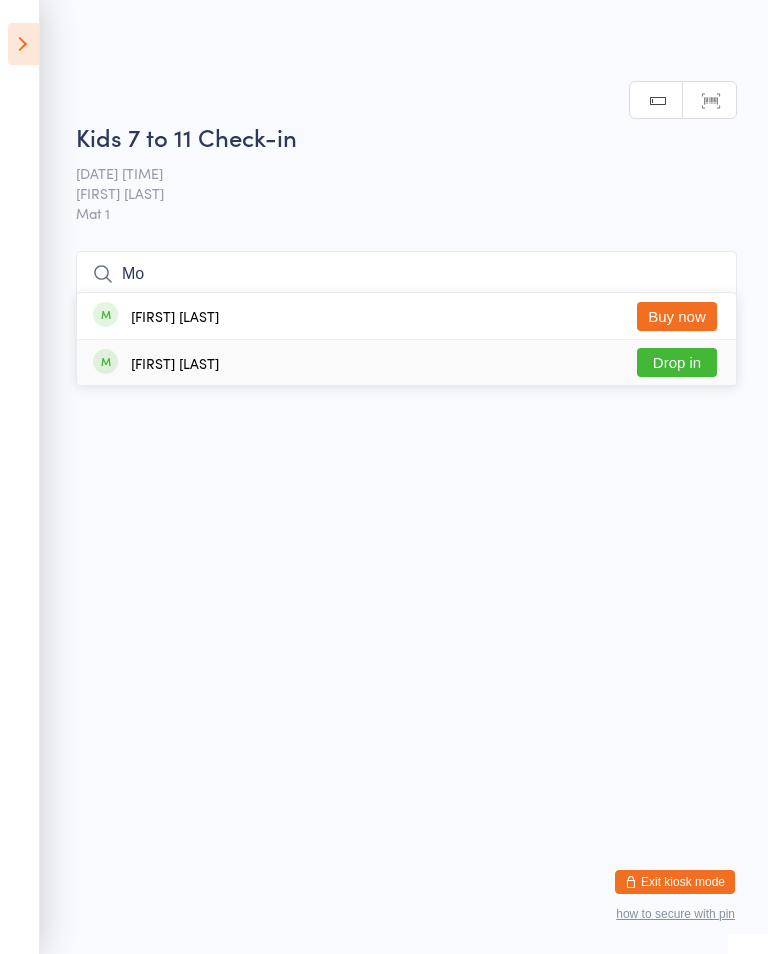type on "Mo" 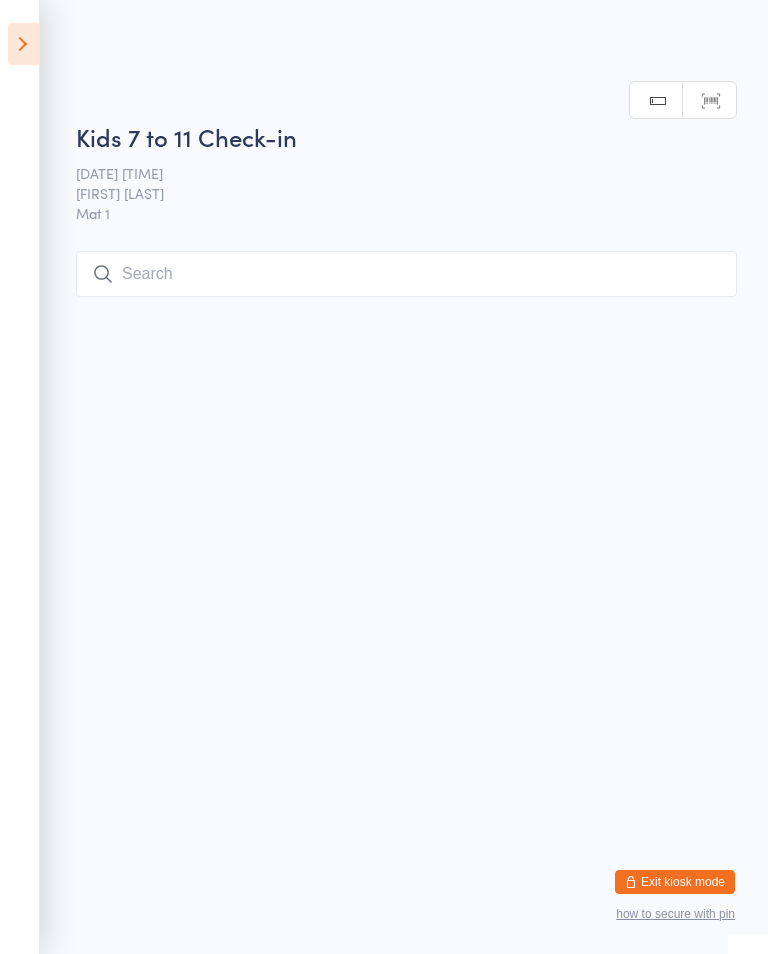 click on "You have now entered Kiosk Mode. Members will be able to check themselves in using the search field below. Click "Exit kiosk mode" below to exit Kiosk Mode at any time. Drop-in successful. Events for 2 Aug, 2025 2 Aug, 2025
August 2025
Sun Mon Tue Wed Thu Fri Sat
31
27
28
29
30
31
01
02
32
03
04
05
06
07
08
09
33
10
11
12
13
14
15
16
34
17
18
19
20
21
22" at bounding box center [384, 477] 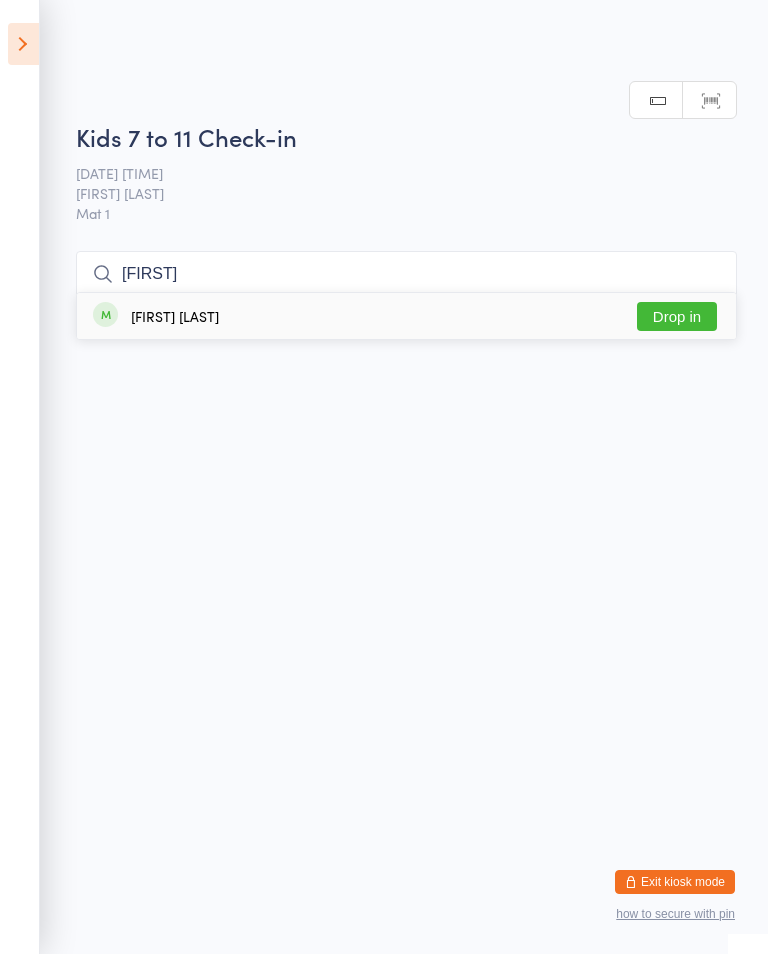 type on "[FIRST]" 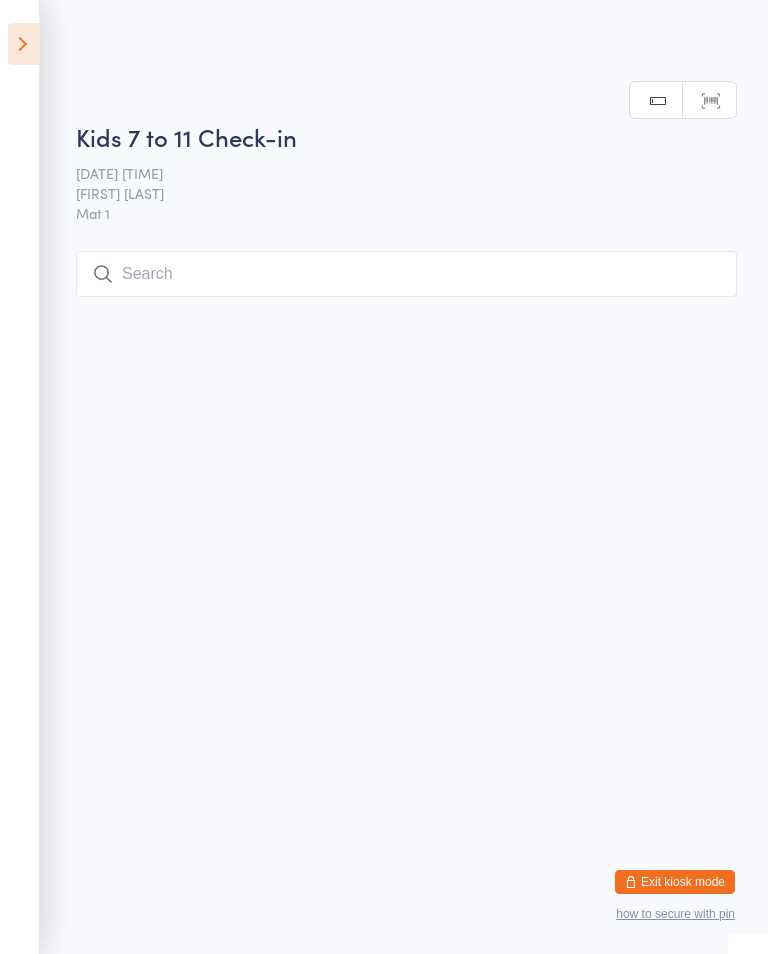 scroll, scrollTop: 0, scrollLeft: 0, axis: both 